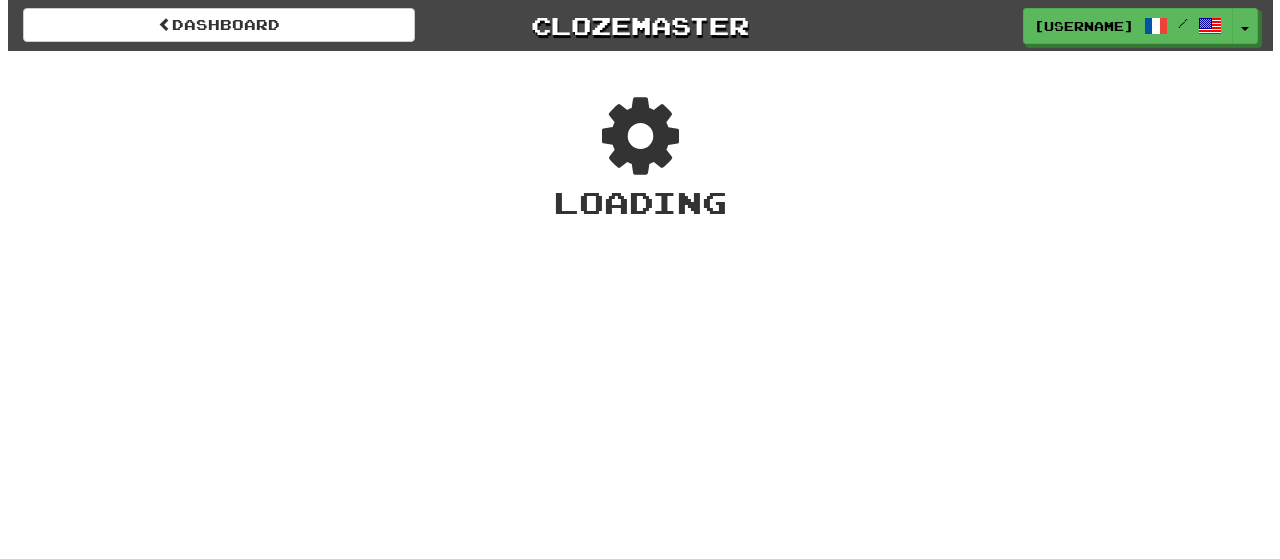 scroll, scrollTop: 0, scrollLeft: 0, axis: both 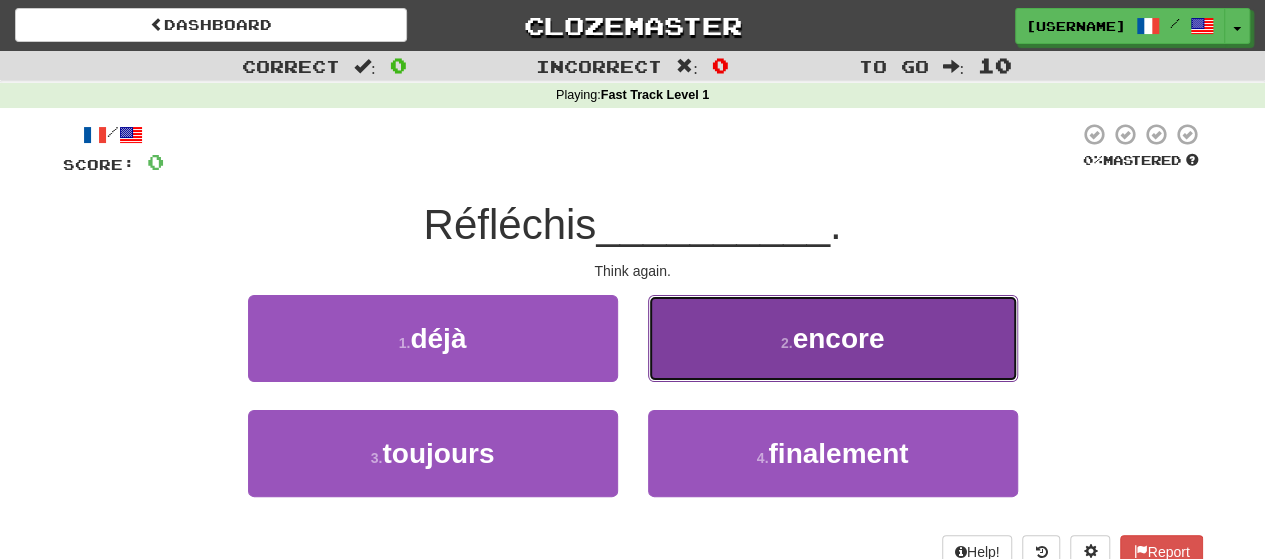 click on "2 .  encore" at bounding box center [833, 338] 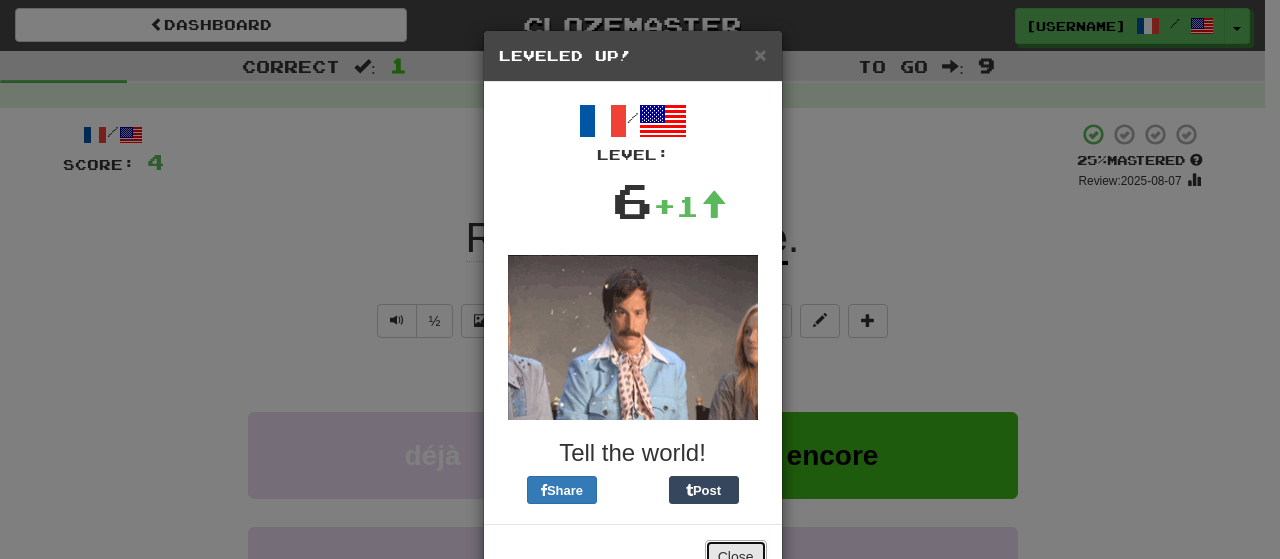 click on "Close" at bounding box center (736, 557) 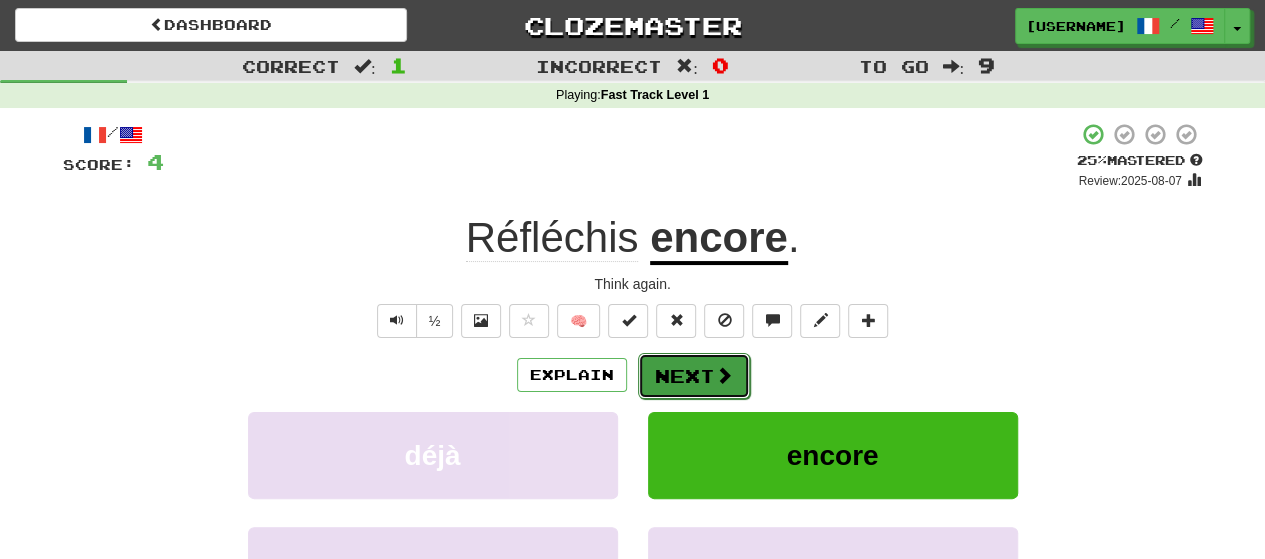 click on "Next" at bounding box center (694, 376) 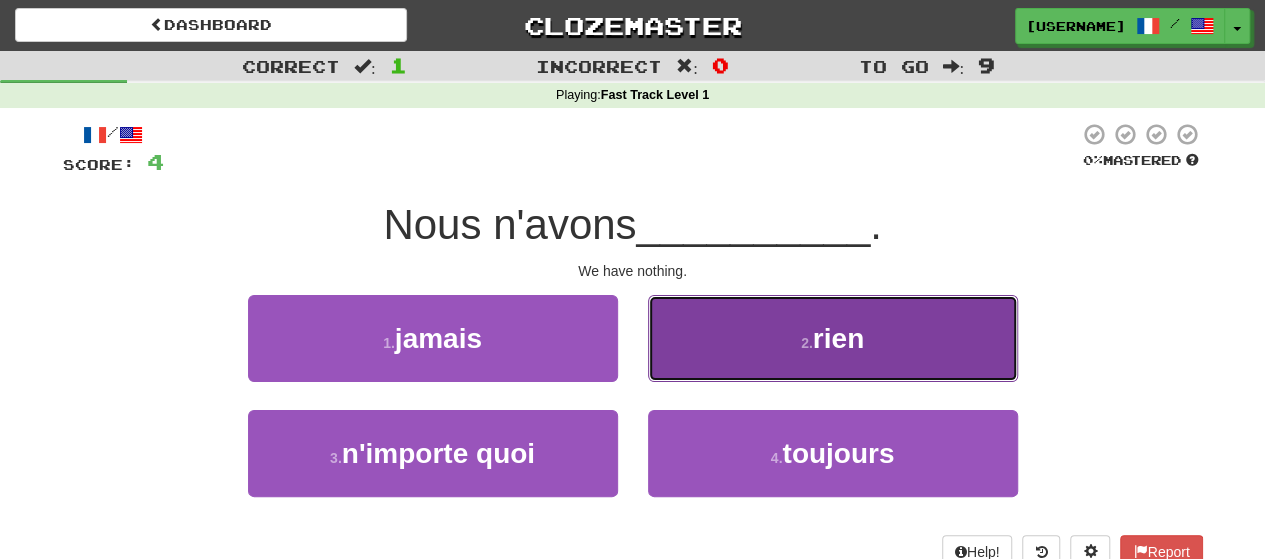 click on "2 .  rien" at bounding box center [833, 338] 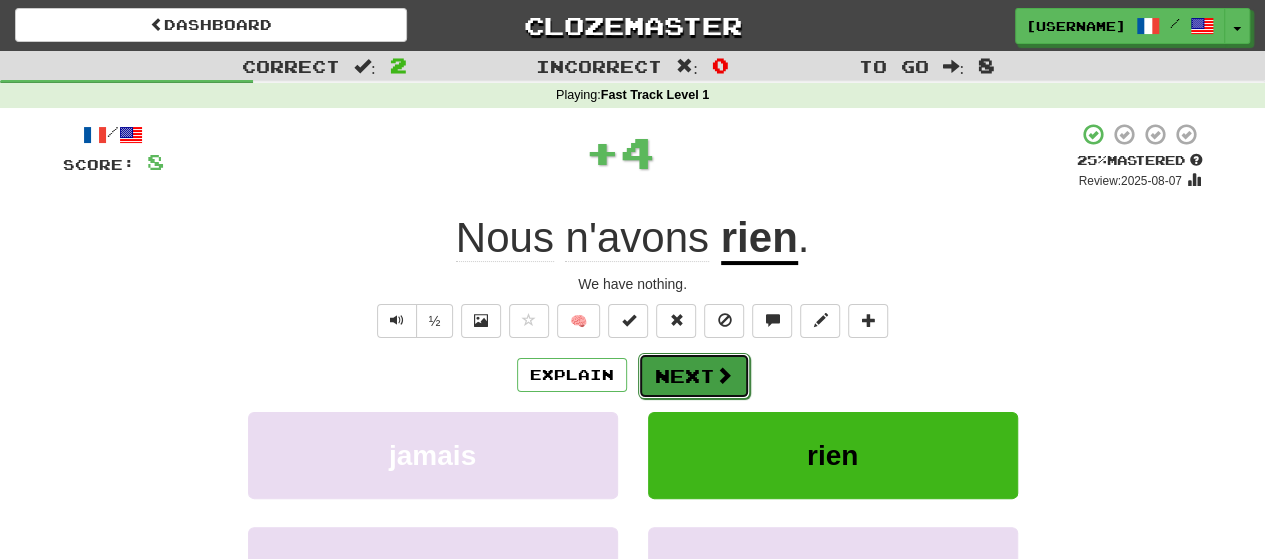 click on "Next" at bounding box center [694, 376] 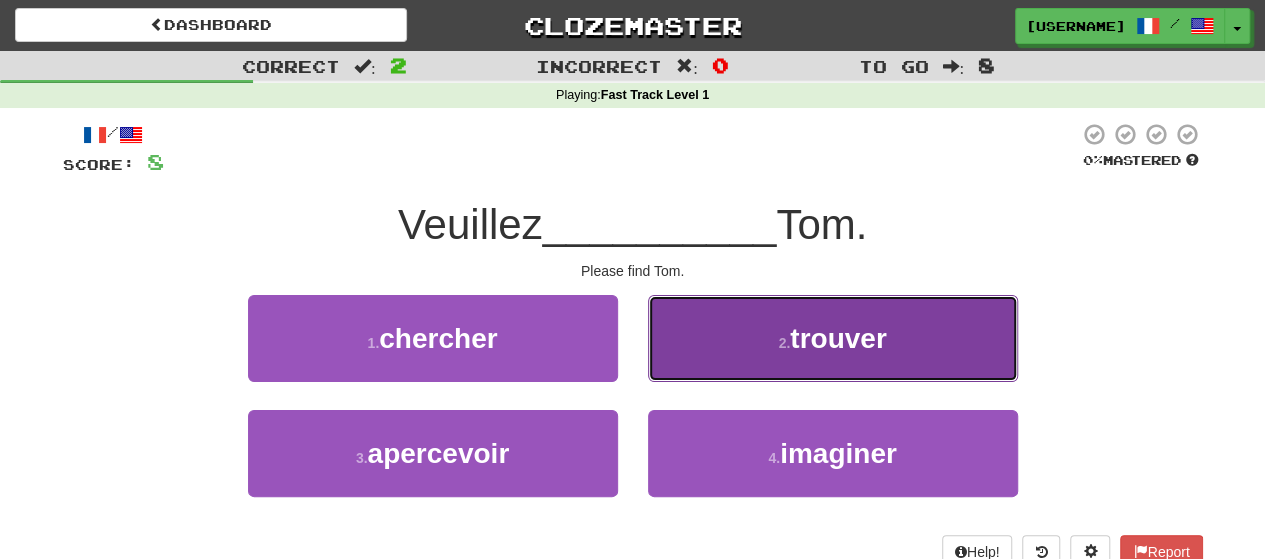 click on "2 .  trouver" at bounding box center [833, 338] 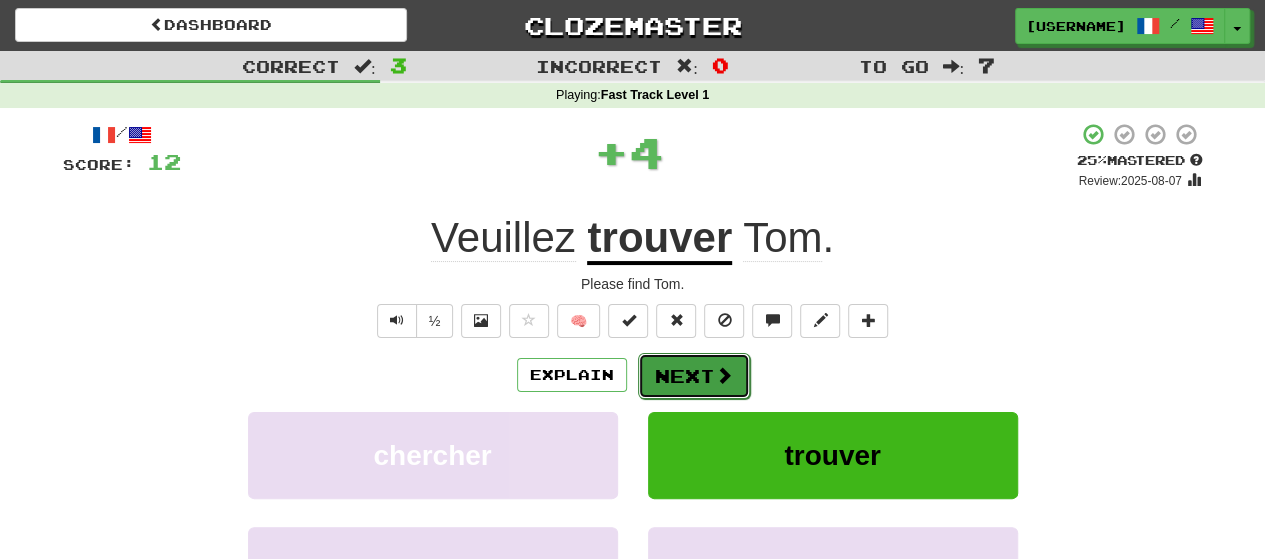 click on "Next" at bounding box center [694, 376] 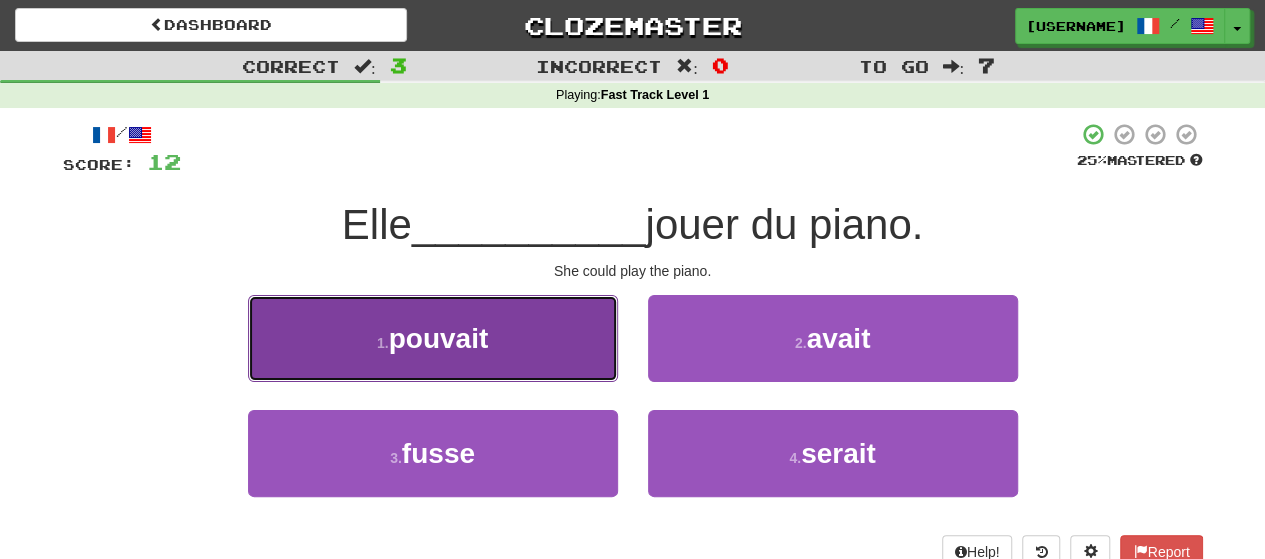 click on "1 .  pouvait" at bounding box center (433, 338) 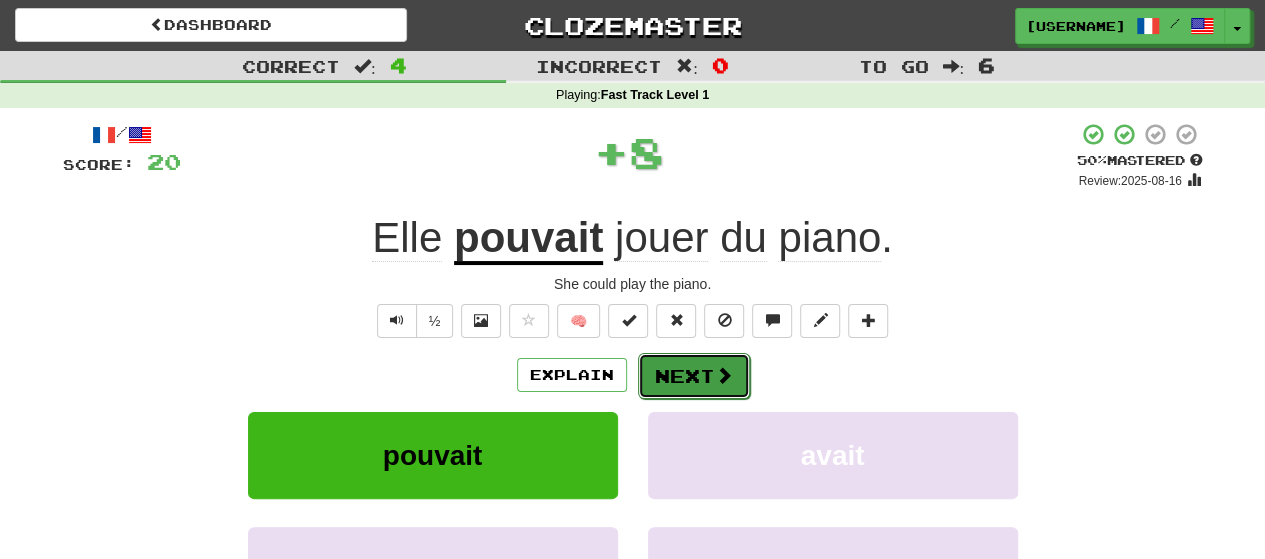 click on "Next" at bounding box center [694, 376] 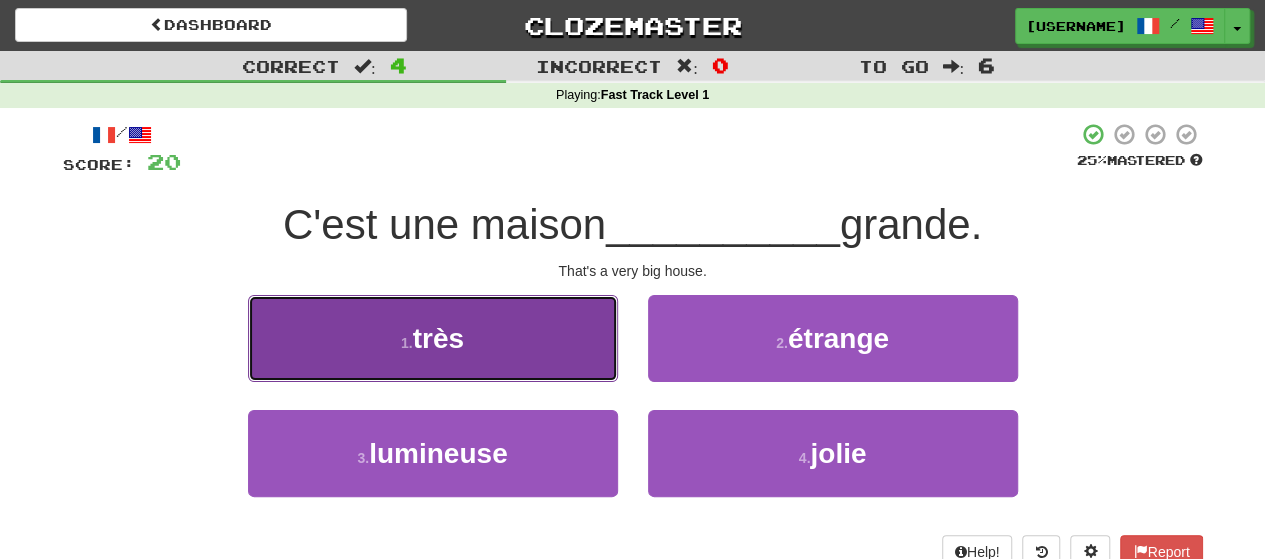 click on "1 .  très" at bounding box center (433, 338) 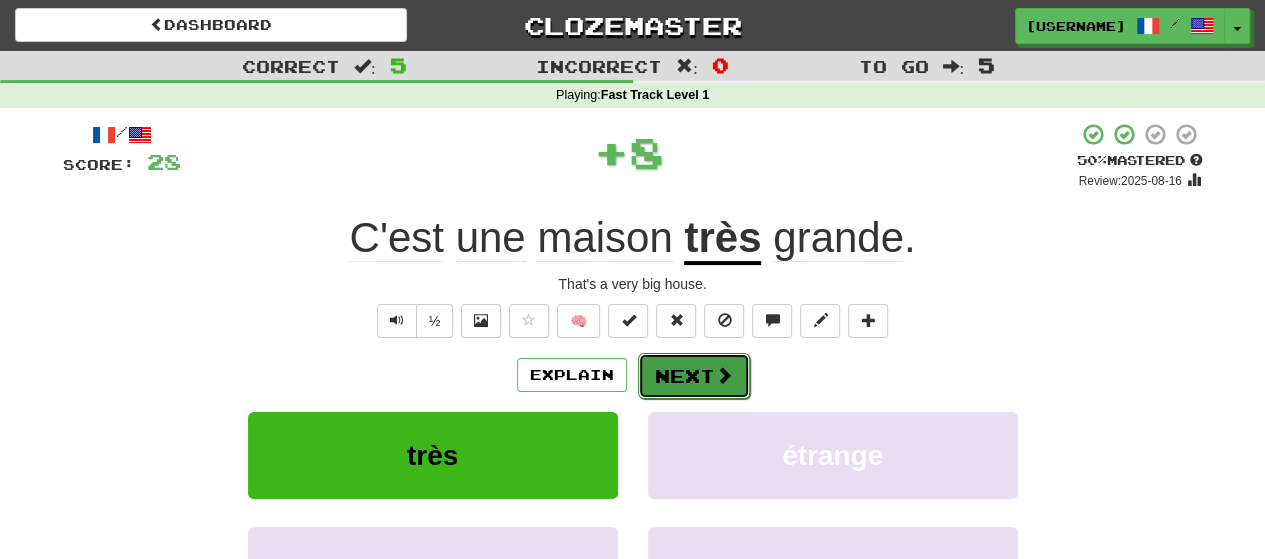 click on "Next" at bounding box center [694, 376] 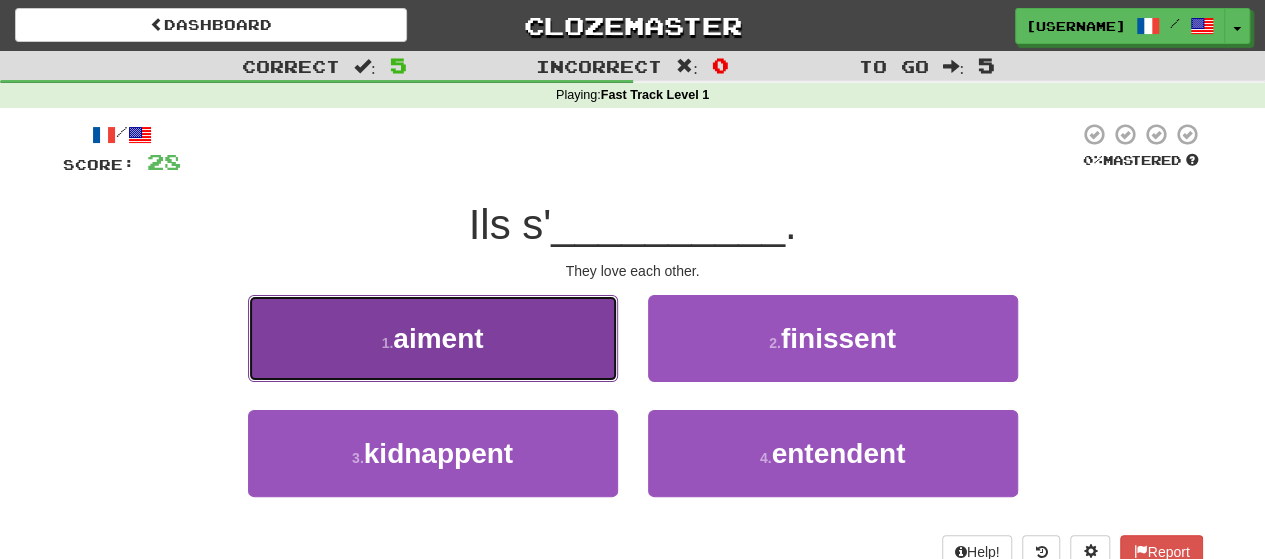 click on "1 .  aiment" at bounding box center (433, 338) 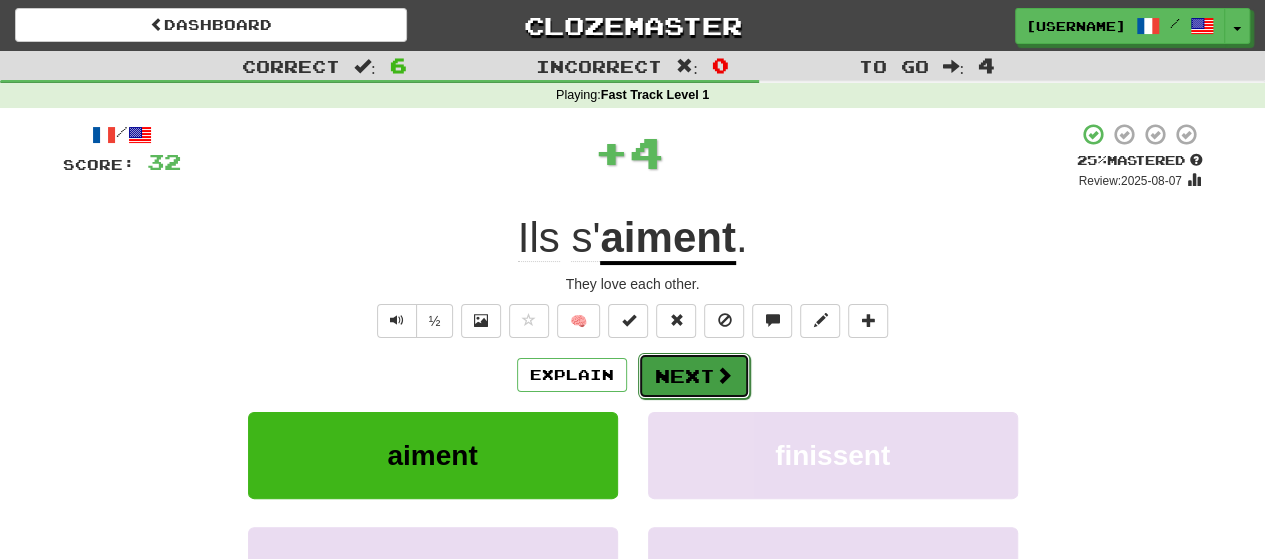 click on "Next" at bounding box center (694, 376) 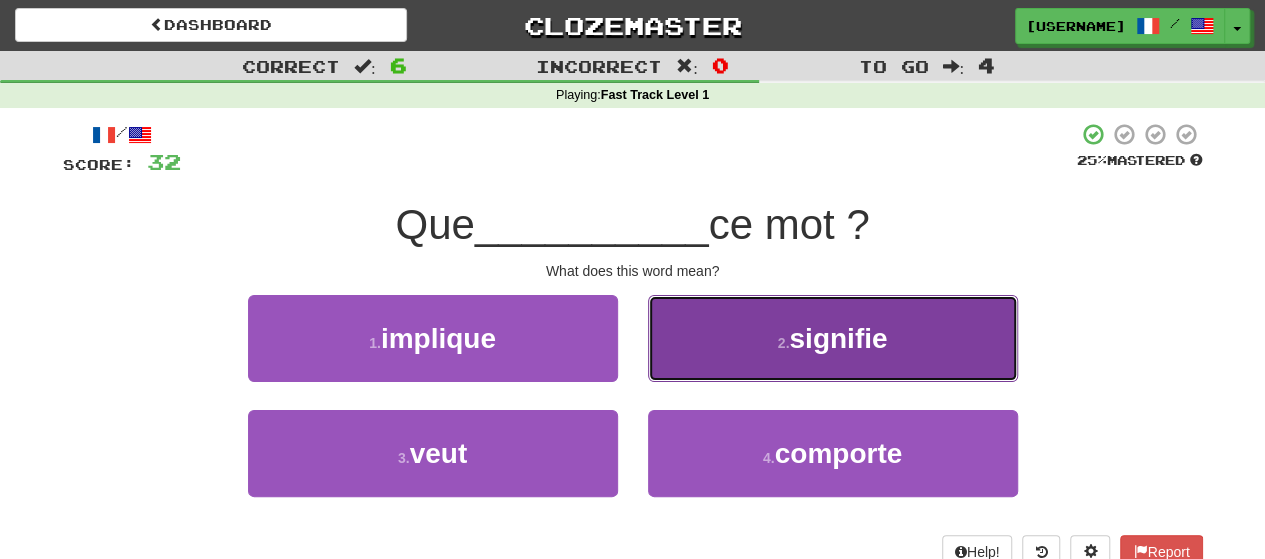 click on "2 .  signifie" at bounding box center (833, 338) 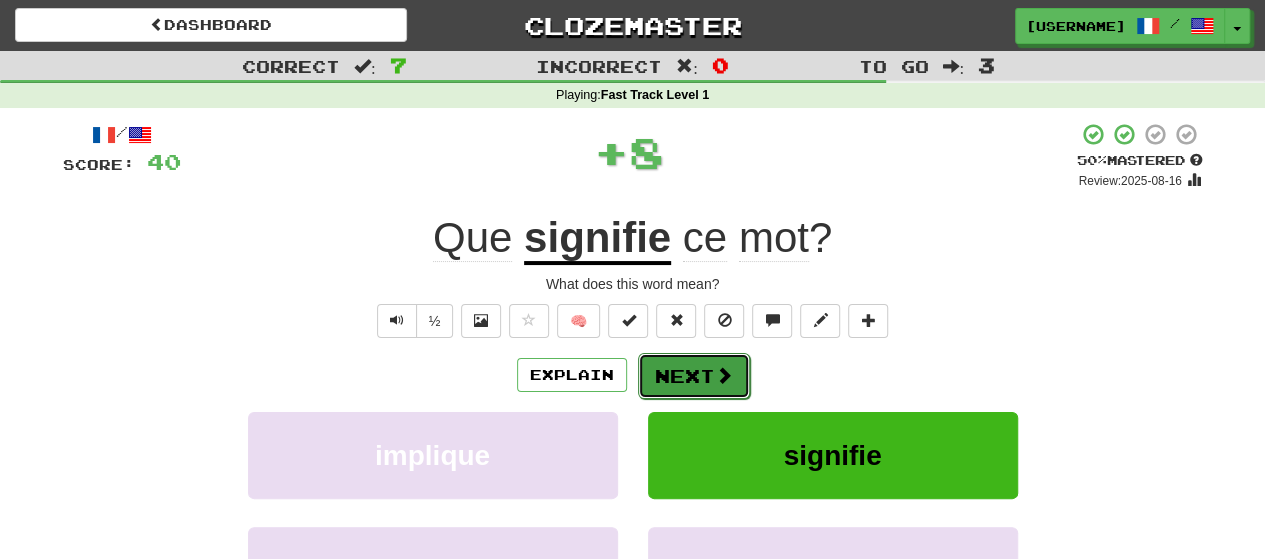 click on "Next" at bounding box center (694, 376) 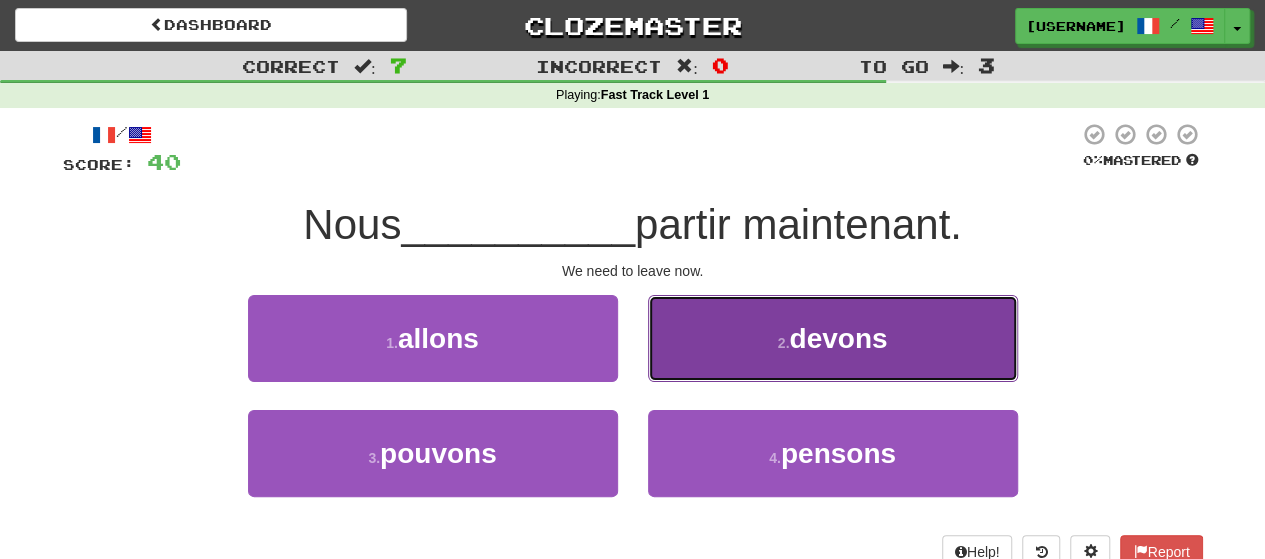 click on "2 ." at bounding box center (784, 343) 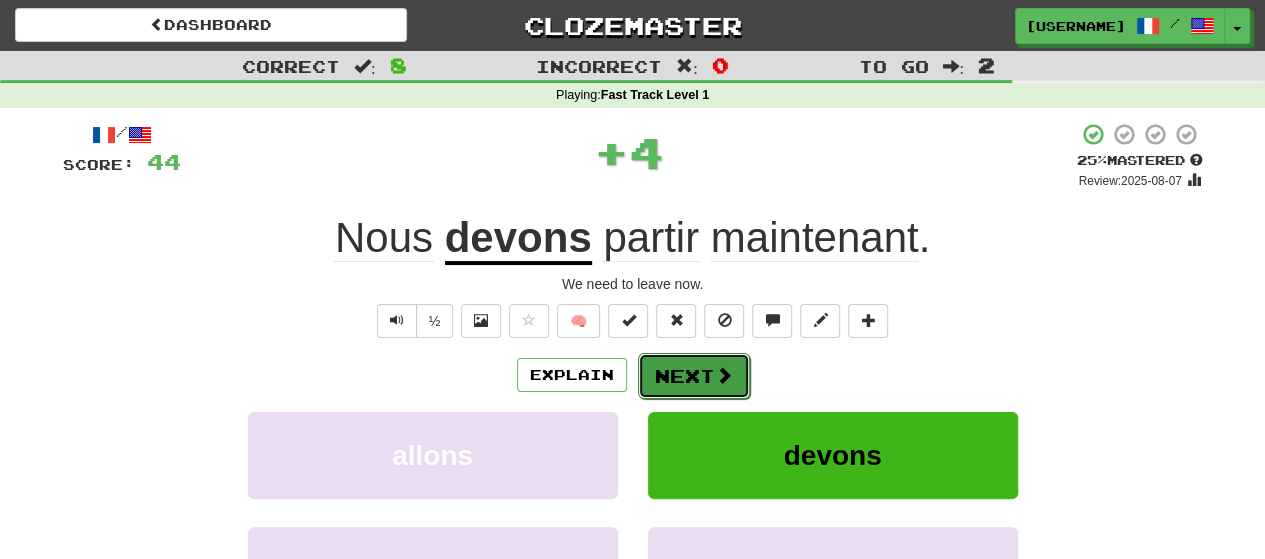 click on "Next" at bounding box center [694, 376] 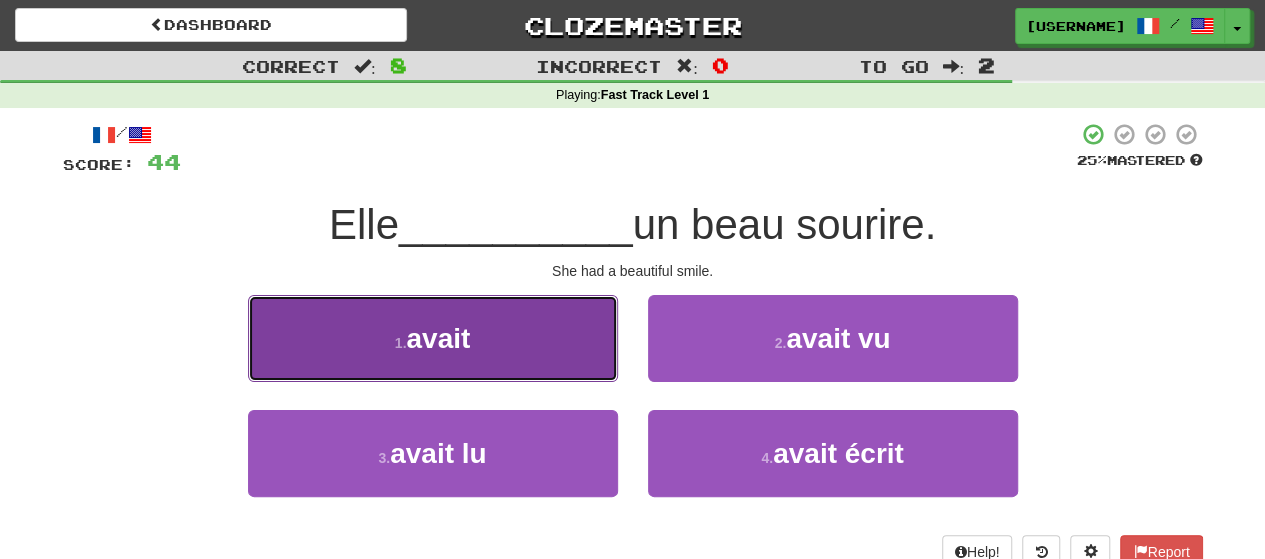 click on "1 .  avait" at bounding box center (433, 338) 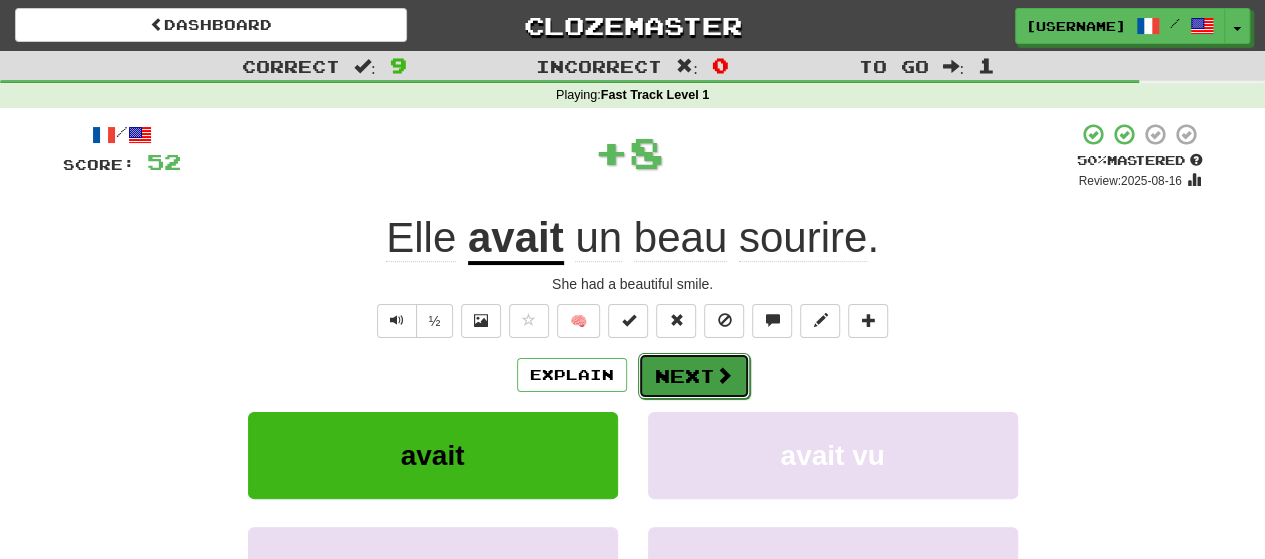 click on "Next" at bounding box center (694, 376) 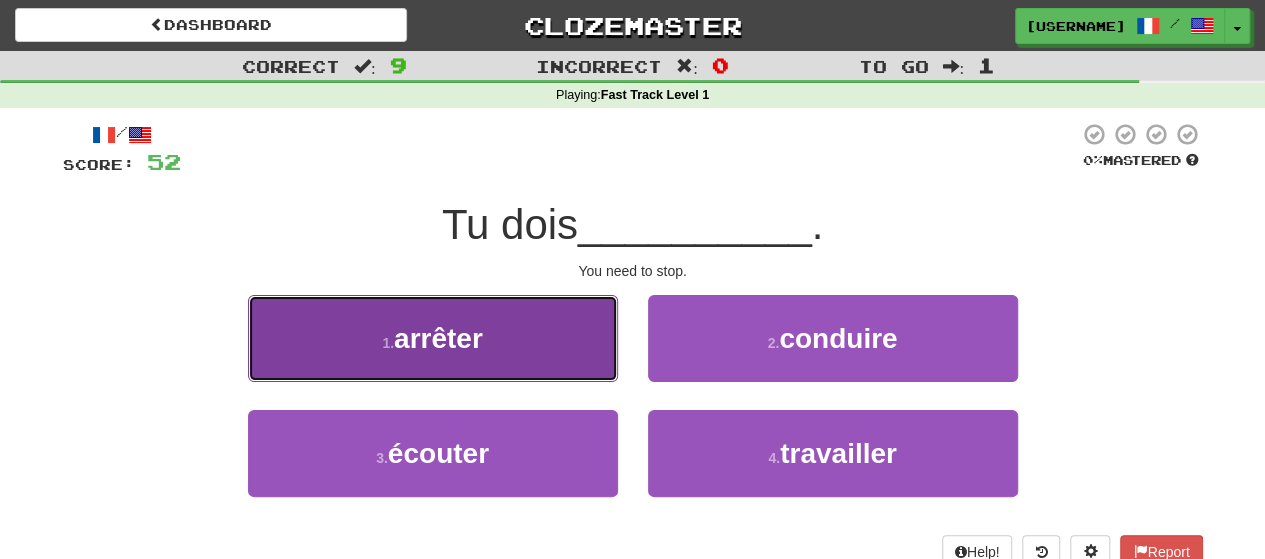 click on "1 .  arrêter" at bounding box center (433, 338) 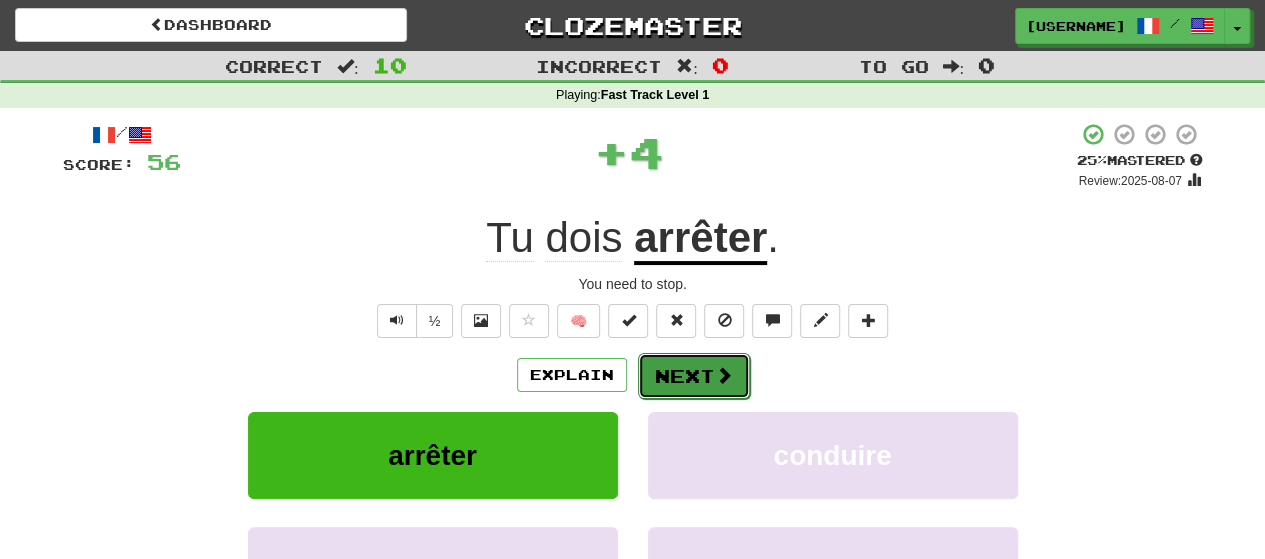 click on "Next" at bounding box center [694, 376] 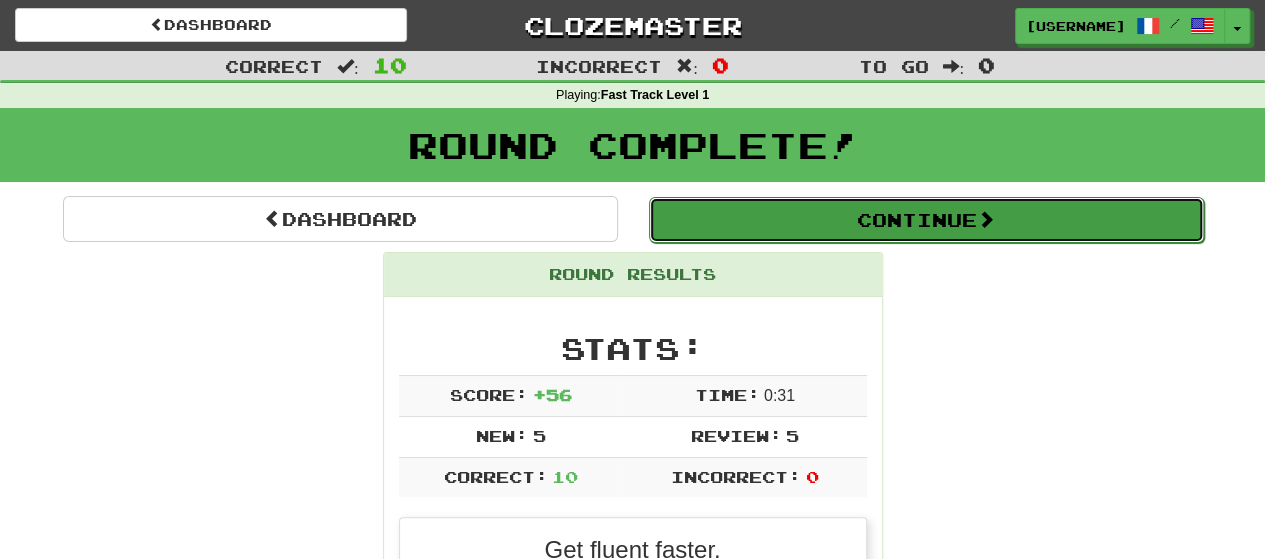 click on "Continue" at bounding box center [926, 220] 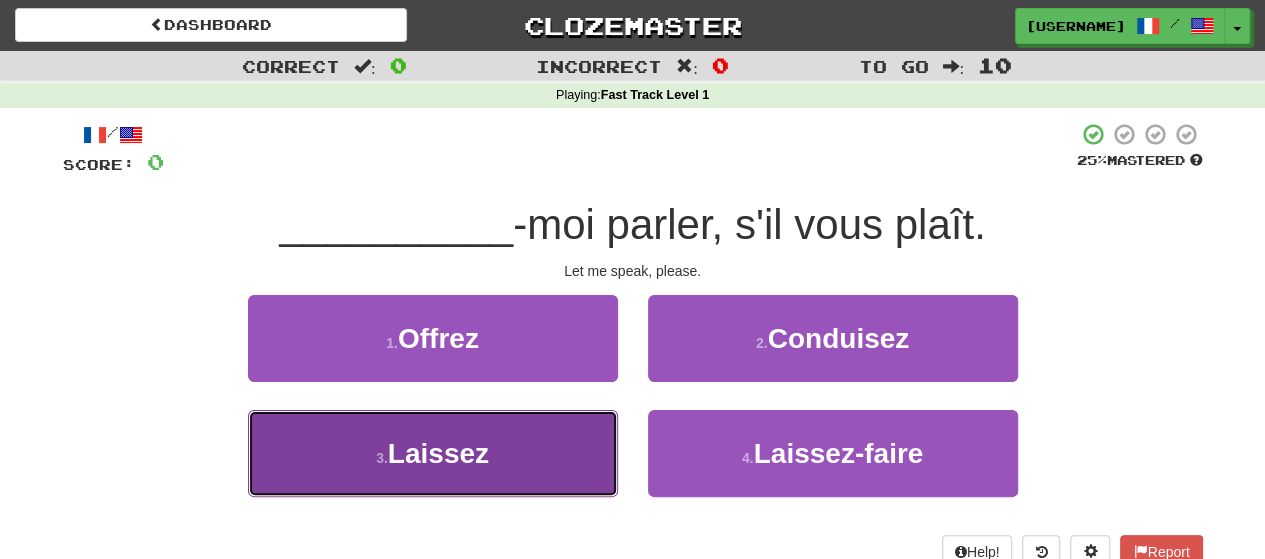 click on "Laissez" at bounding box center (438, 453) 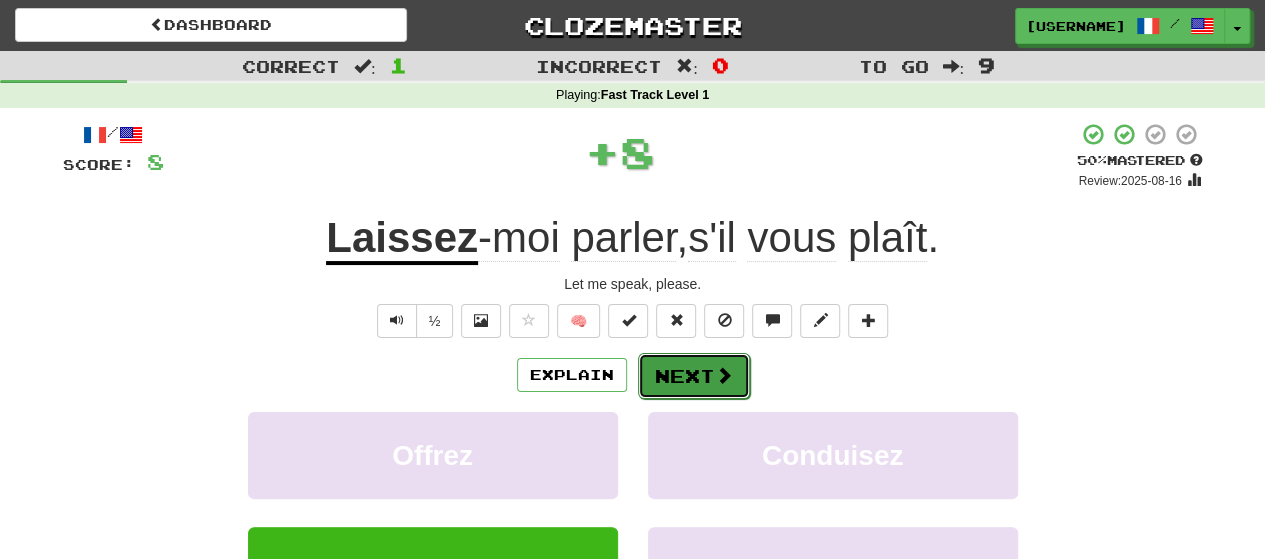 click on "Next" at bounding box center [694, 376] 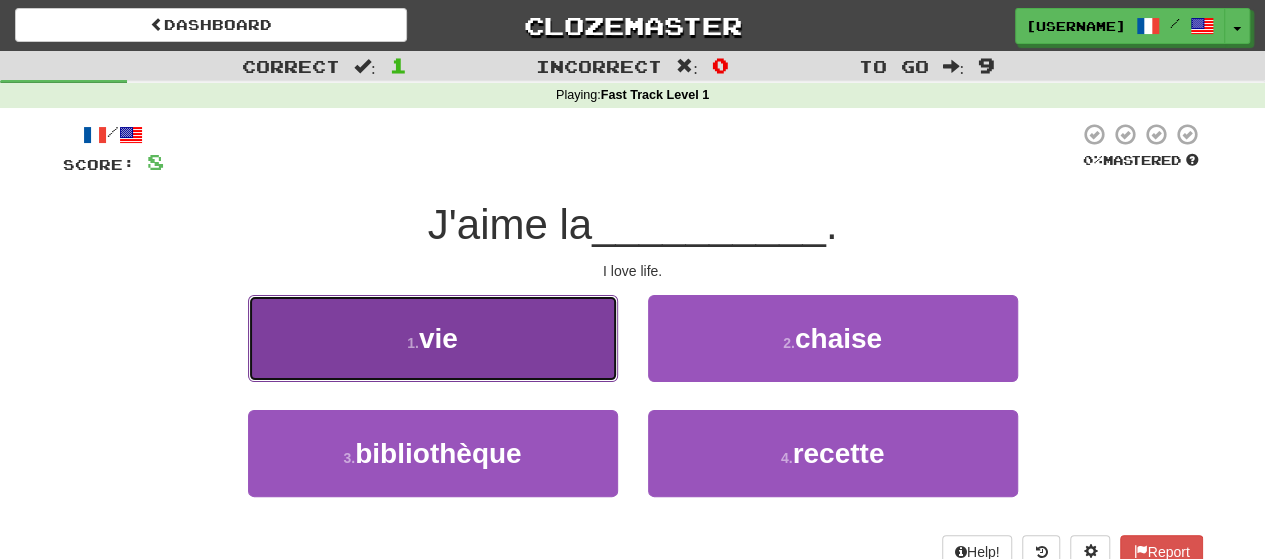 click on "1 .  vie" at bounding box center [433, 338] 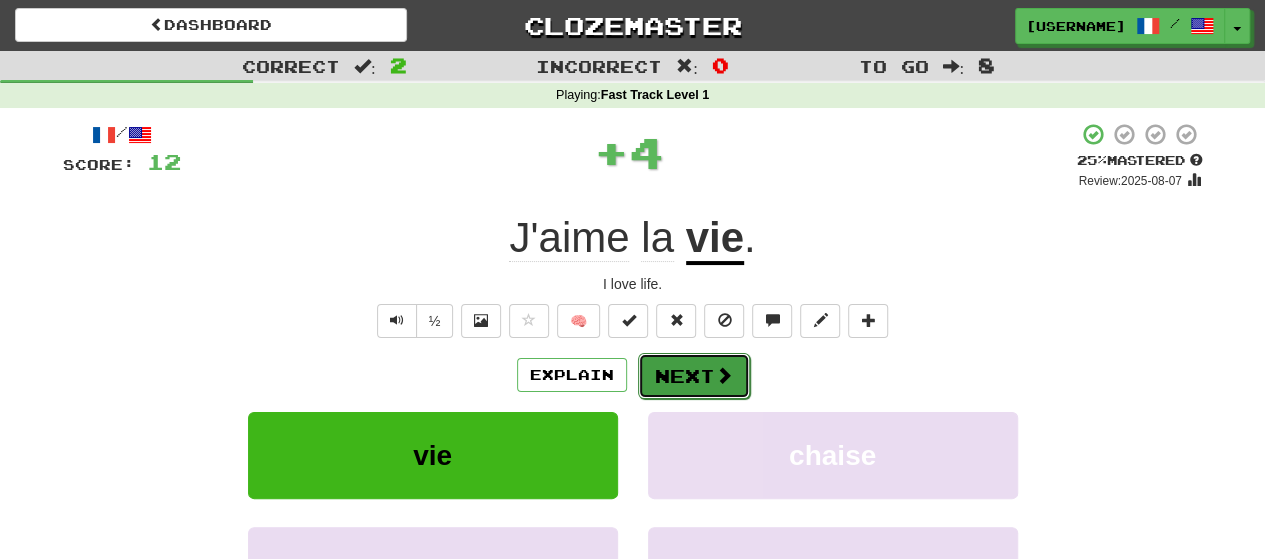click on "Next" at bounding box center [694, 376] 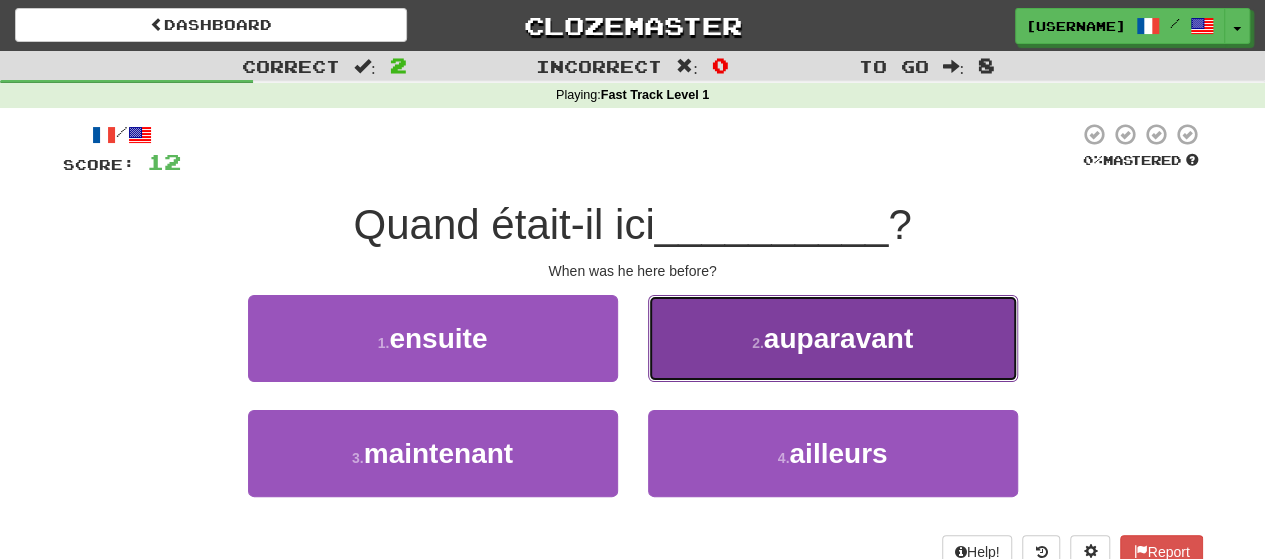 click on "2 .  auparavant" at bounding box center (833, 338) 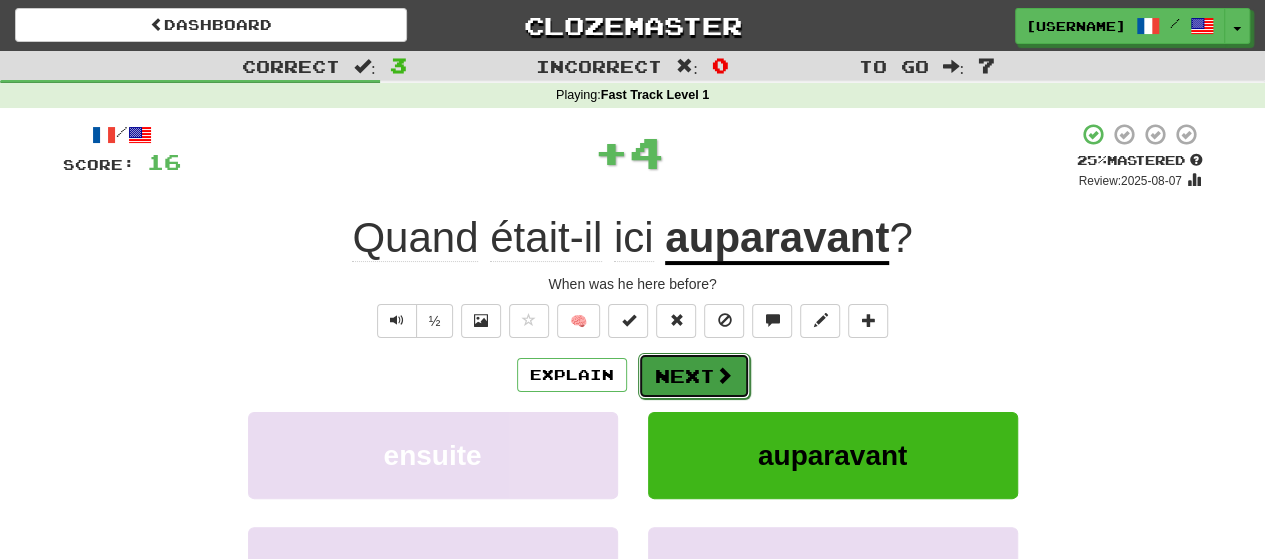 click on "Next" at bounding box center [694, 376] 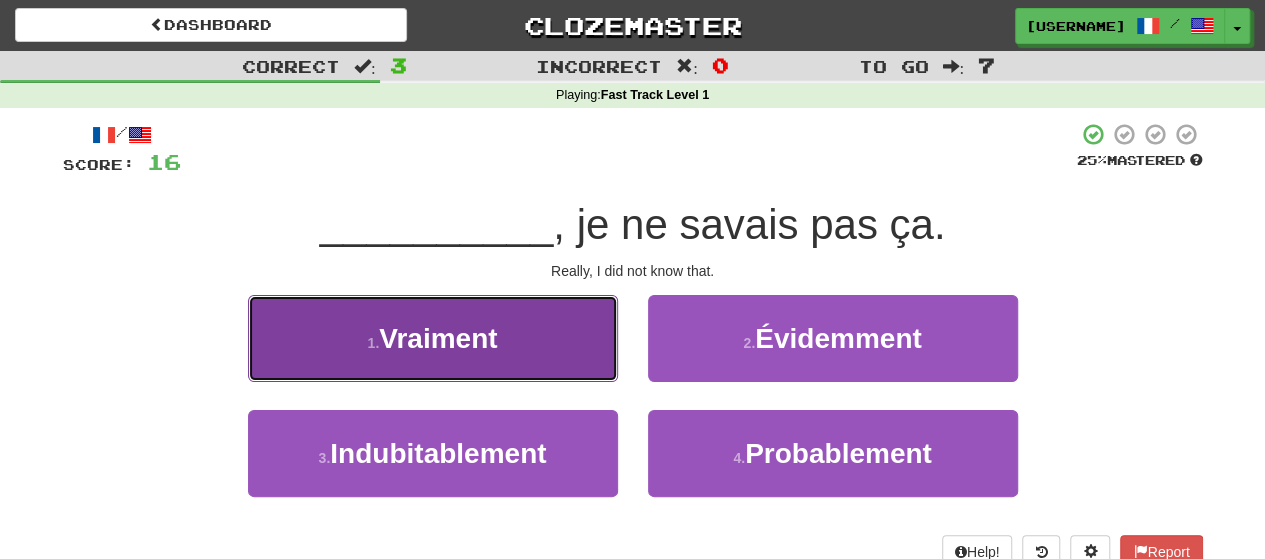 click on "1 .  Vraiment" at bounding box center [433, 338] 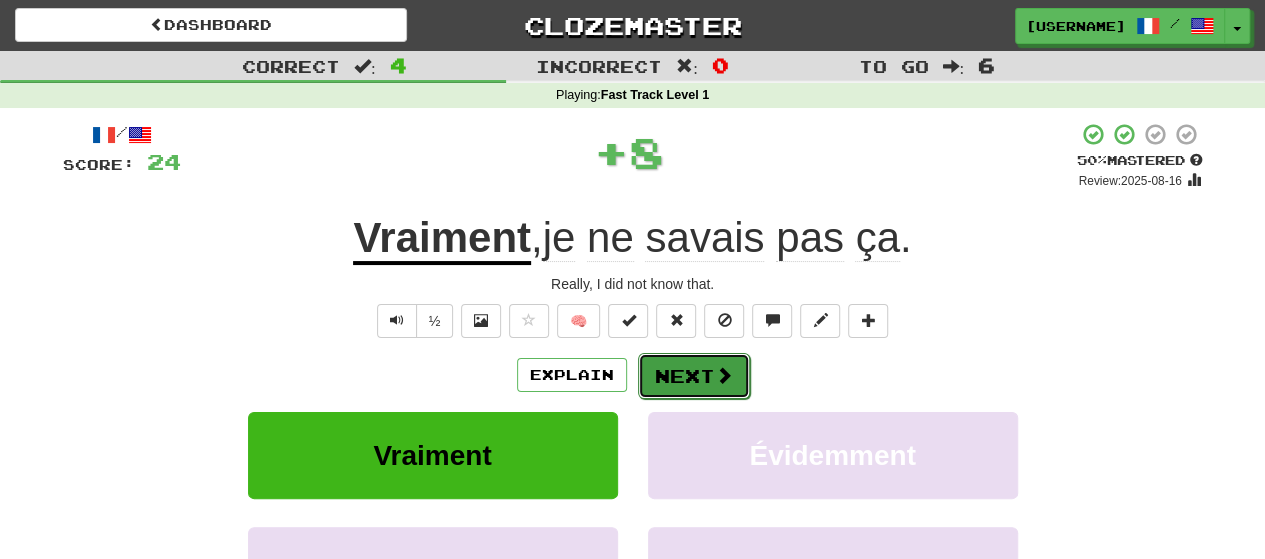 click on "Next" at bounding box center (694, 376) 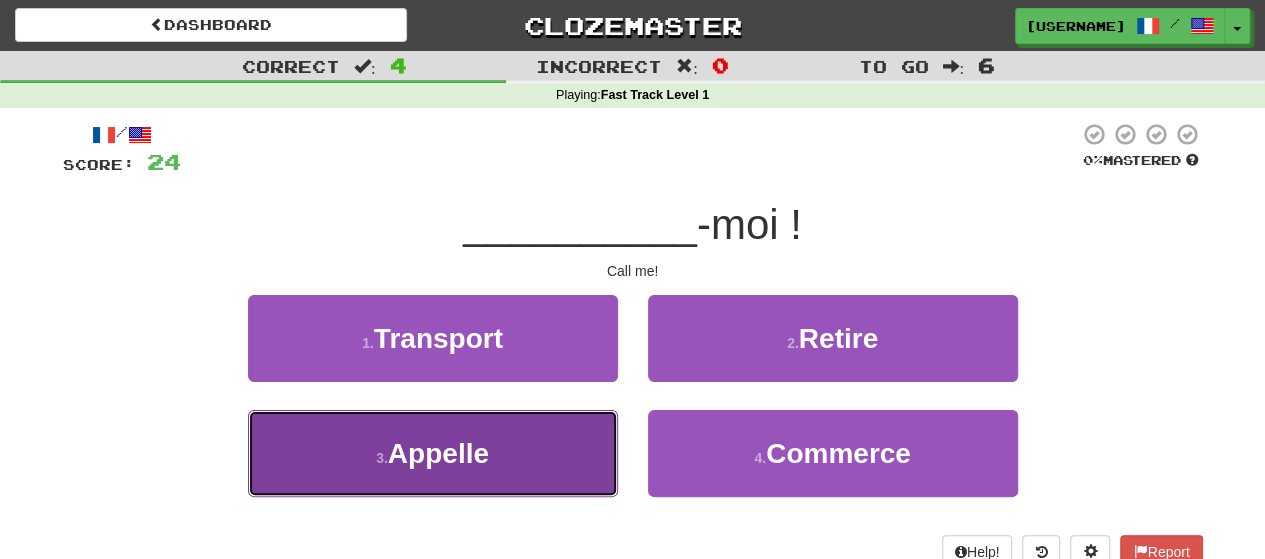 click on "3 .  Appelle" at bounding box center (433, 453) 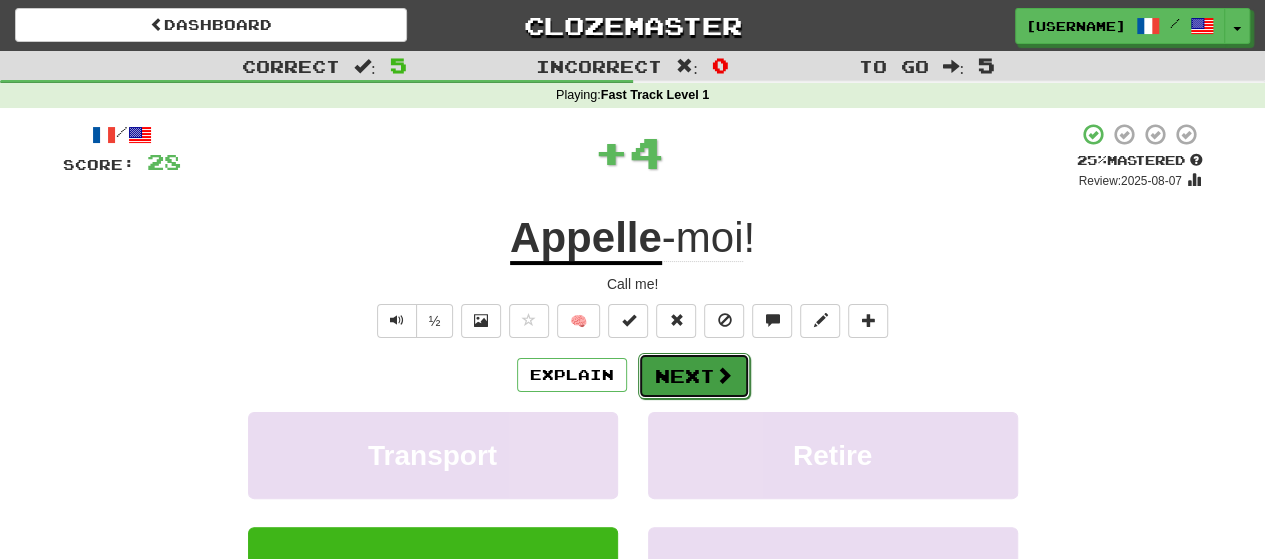 click on "Next" at bounding box center [694, 376] 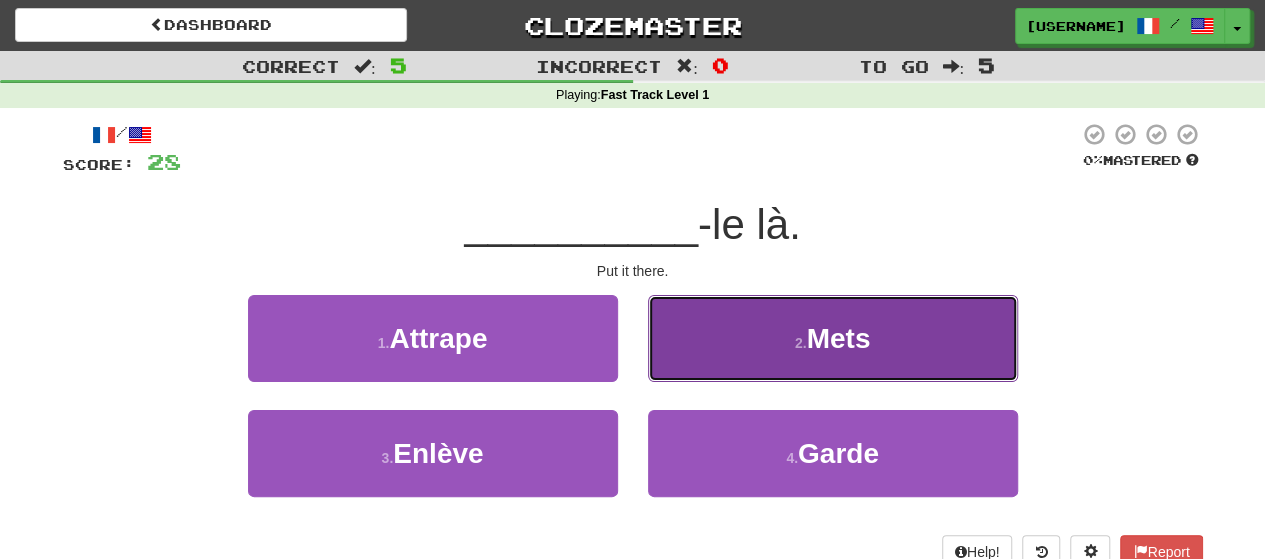 click on "2 .  Mets" at bounding box center [833, 338] 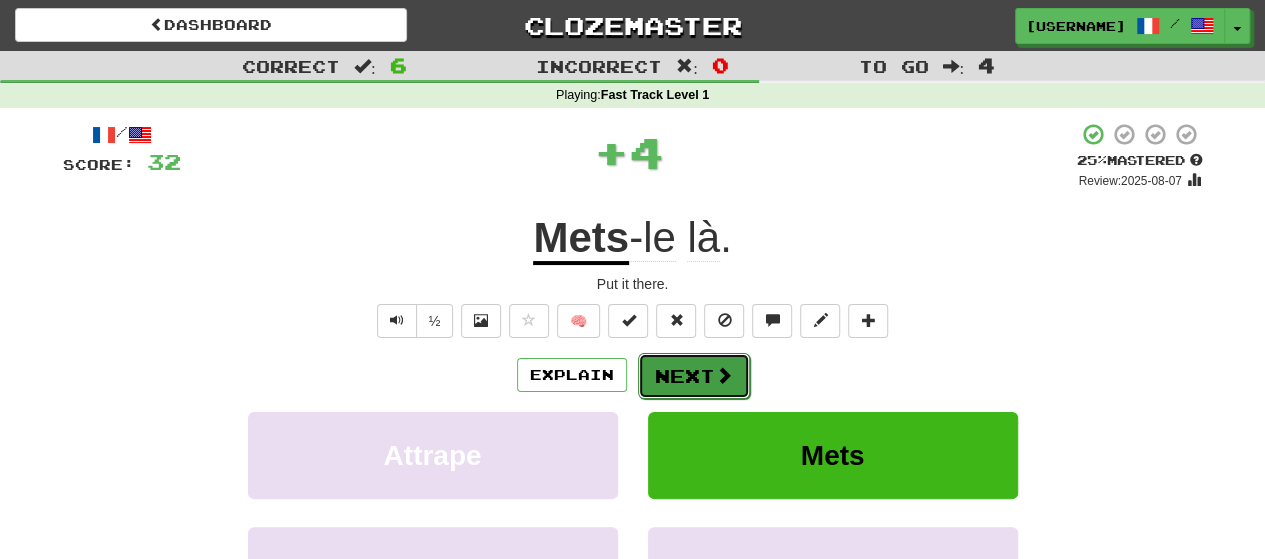 click on "Next" at bounding box center [694, 376] 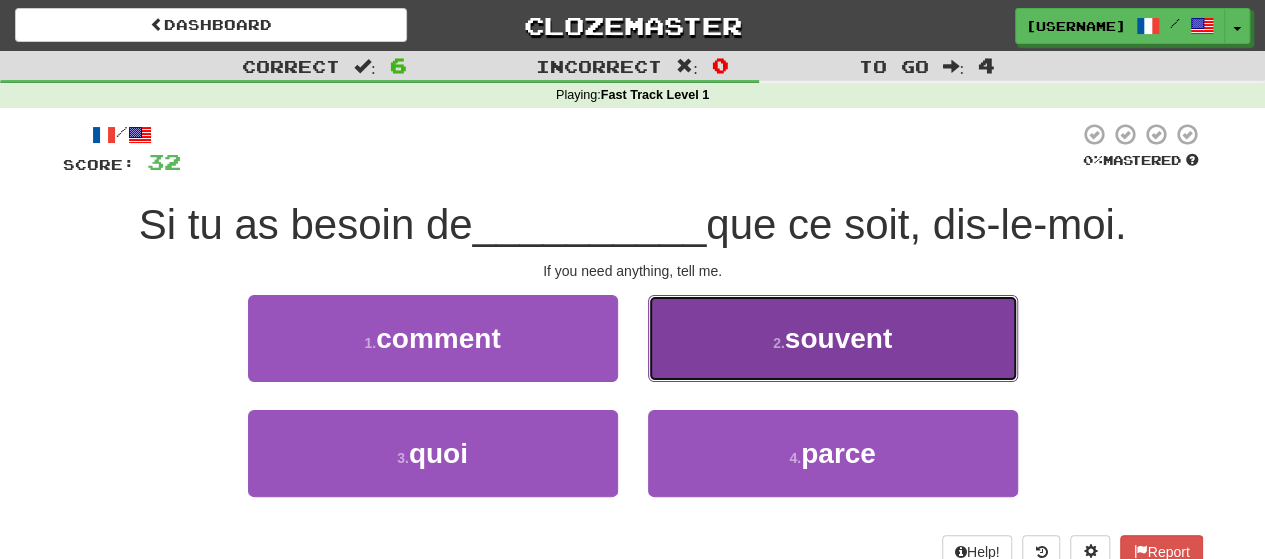 click on "2 .  souvent" at bounding box center (833, 338) 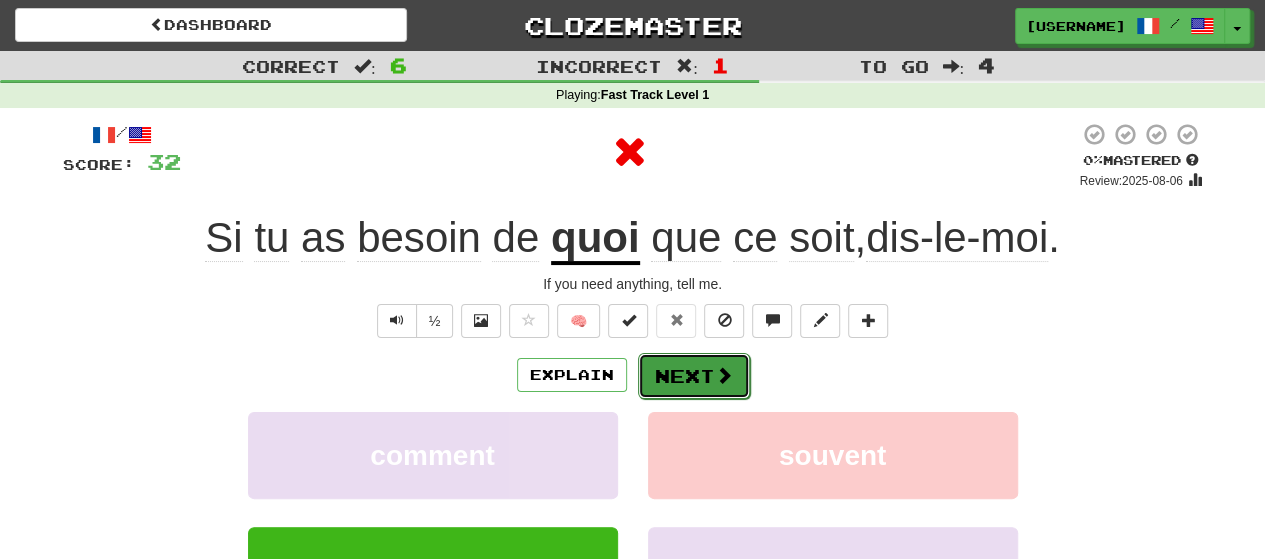 click on "Next" at bounding box center (694, 376) 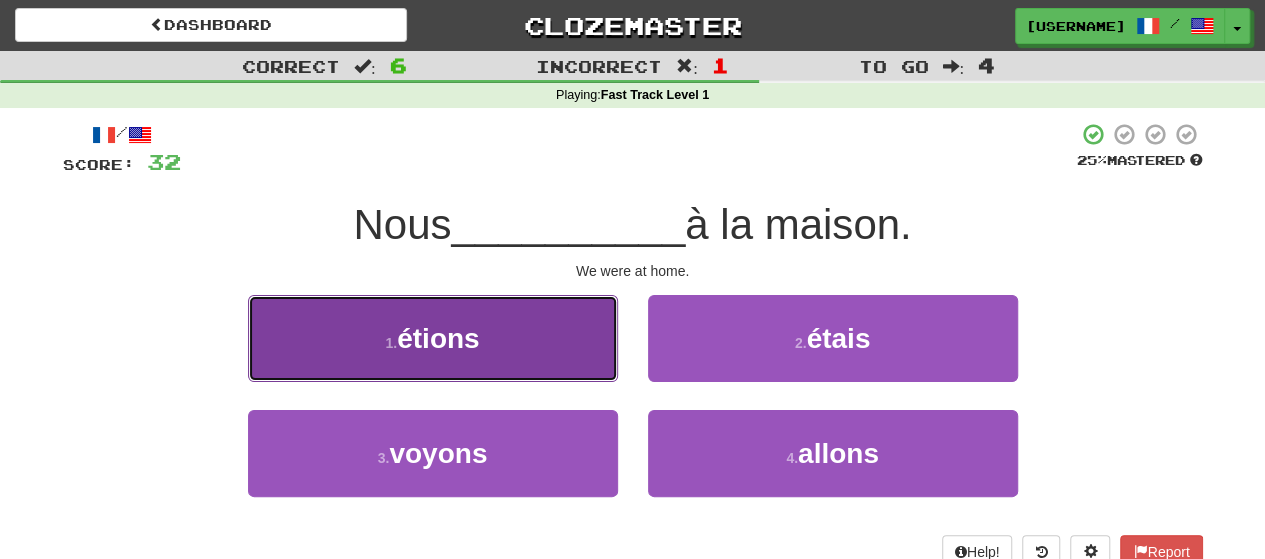 click on "1 .  étions" at bounding box center (433, 338) 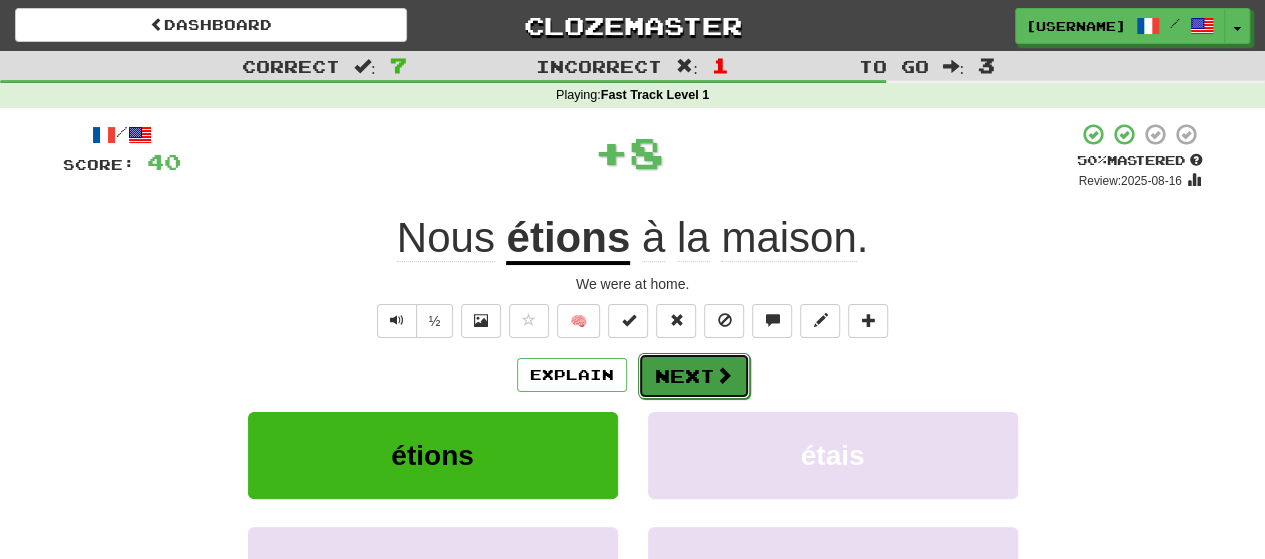 click at bounding box center [724, 375] 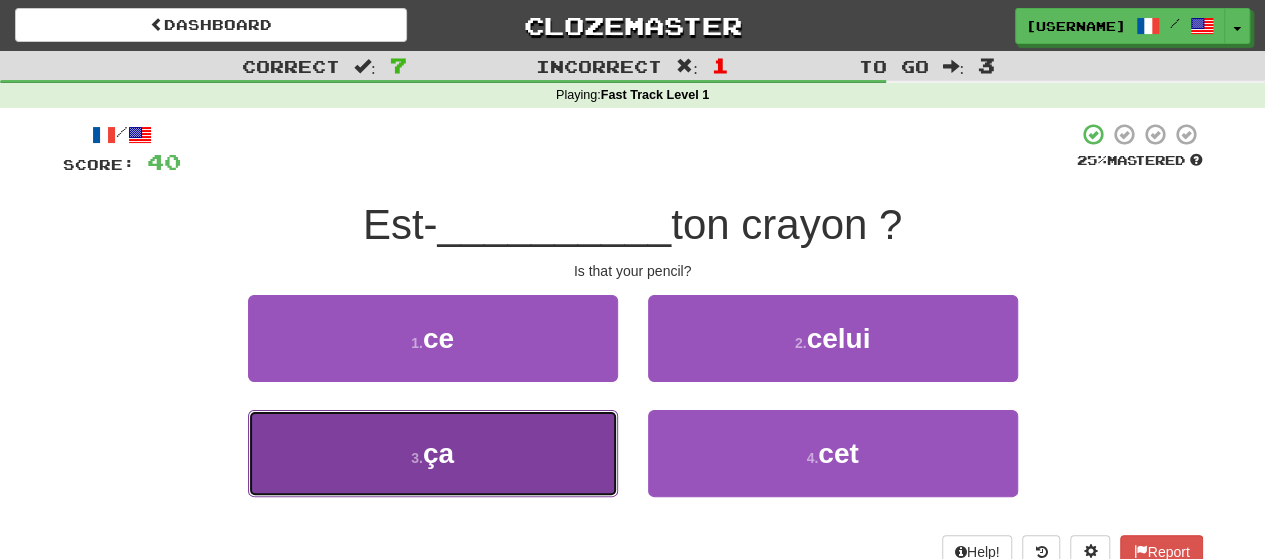 click on "3 .  ça" at bounding box center (433, 453) 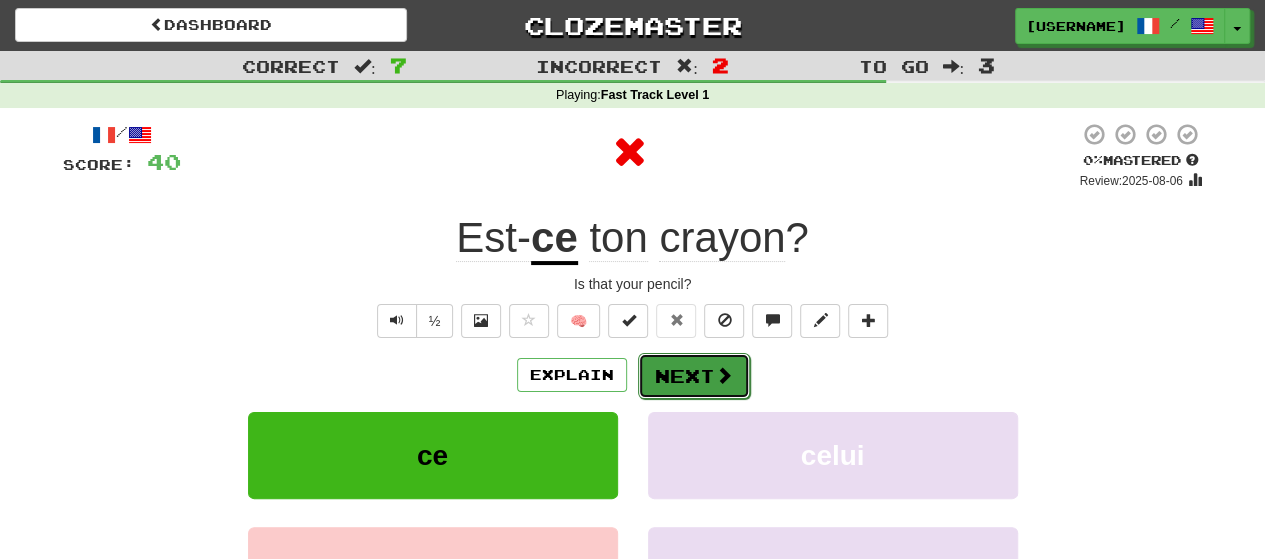 click on "Next" at bounding box center [694, 376] 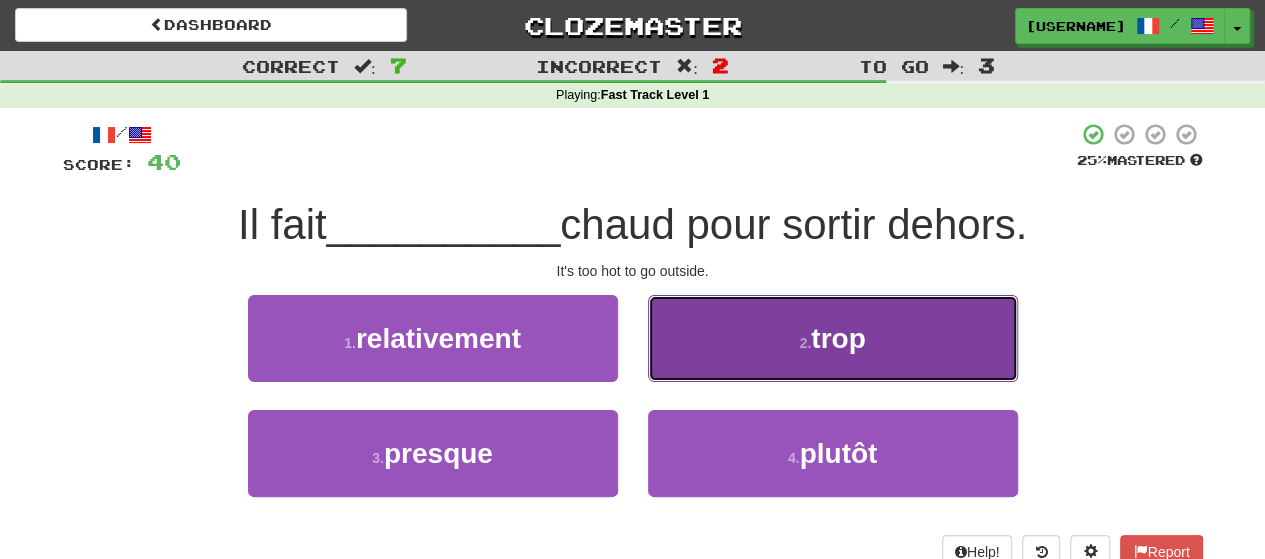 click on "2 .  trop" at bounding box center (833, 338) 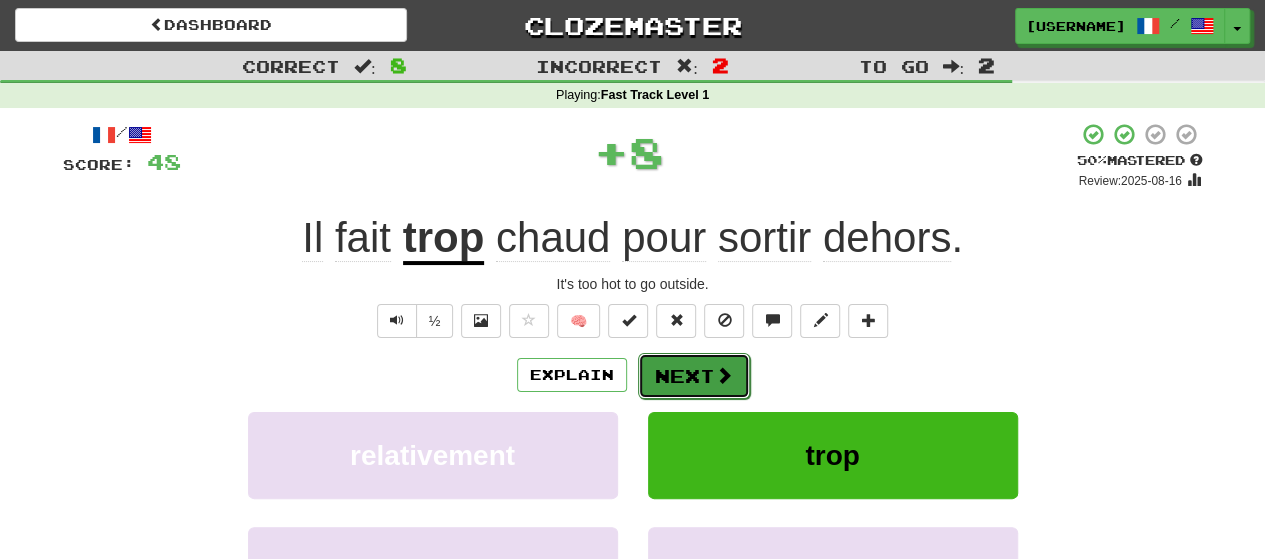 click on "Next" at bounding box center [694, 376] 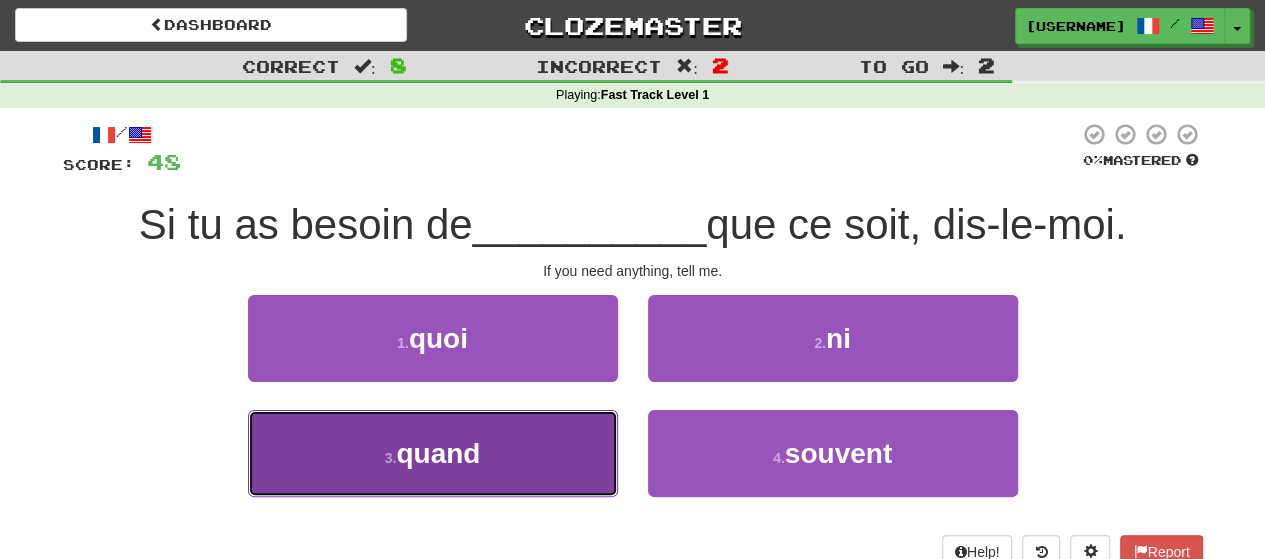 click on "3 .  quand" at bounding box center (433, 453) 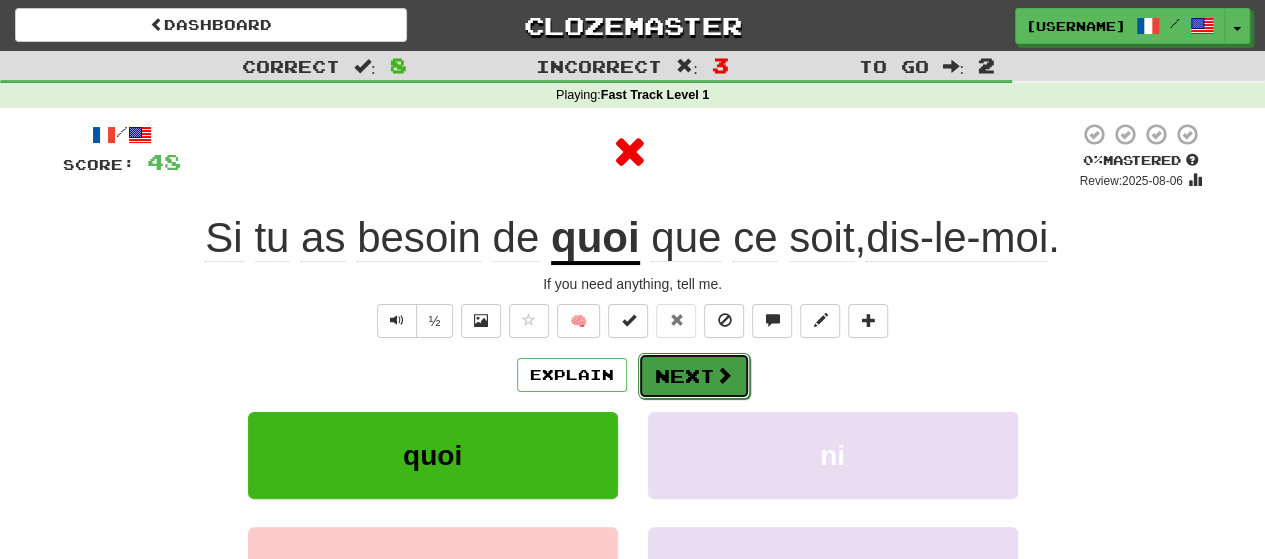 click on "Next" at bounding box center (694, 376) 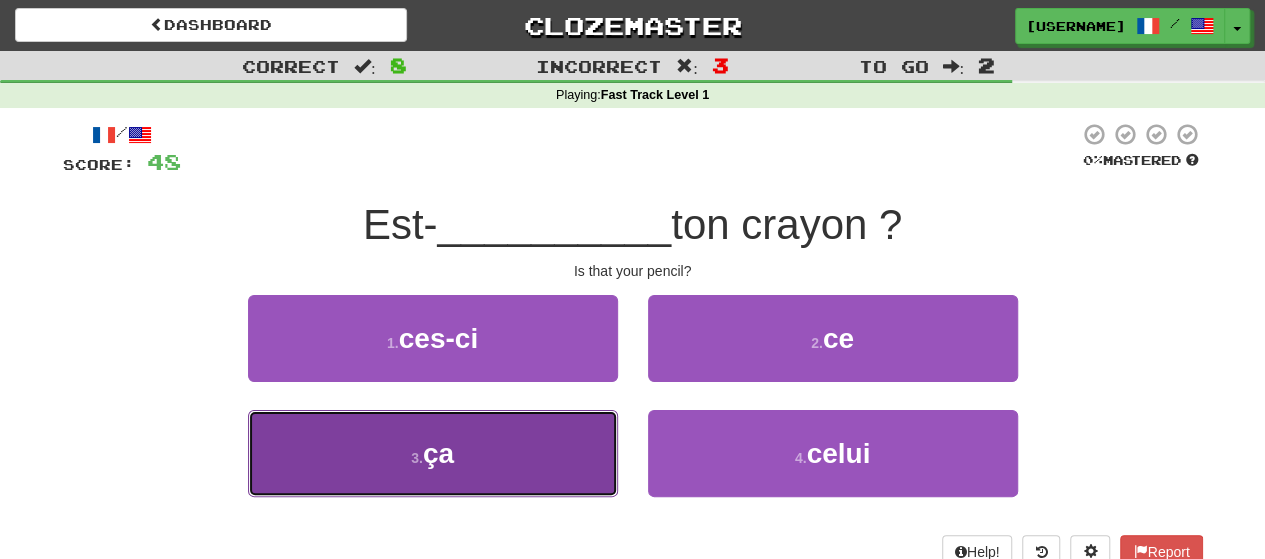 click on "3 .  ça" at bounding box center [433, 453] 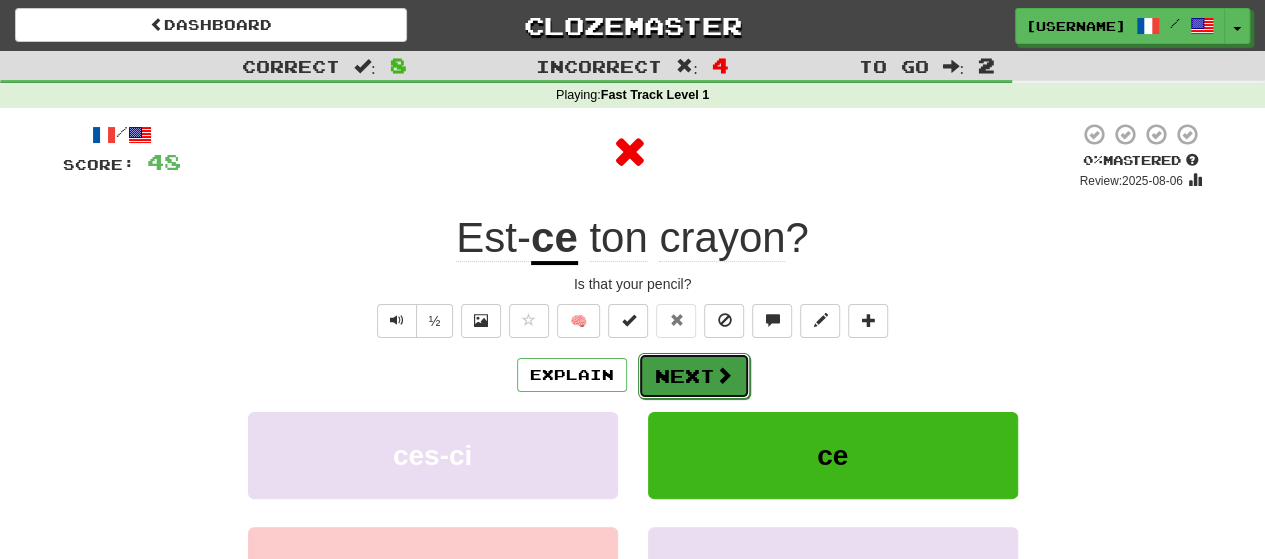 click on "Next" at bounding box center [694, 376] 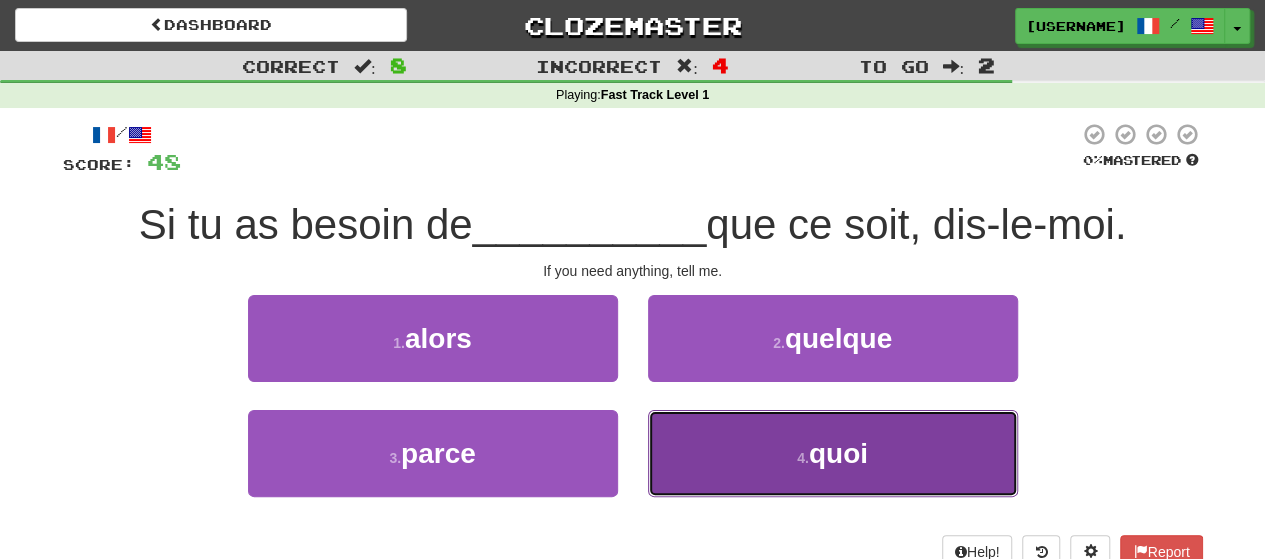 click on "4 .  quoi" at bounding box center (833, 453) 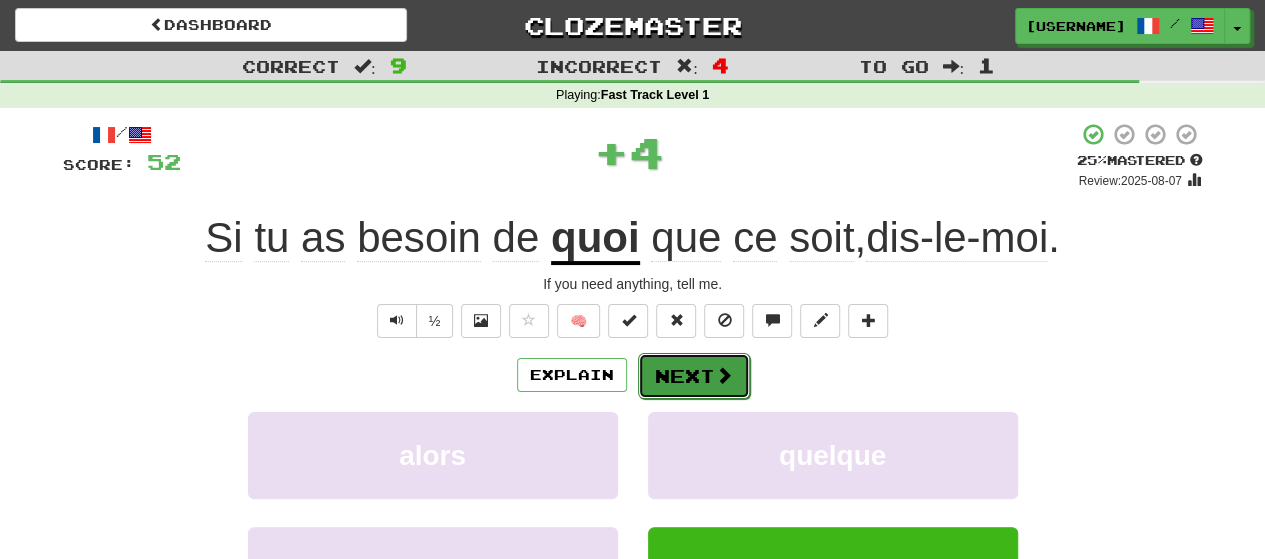 click on "Next" at bounding box center (694, 376) 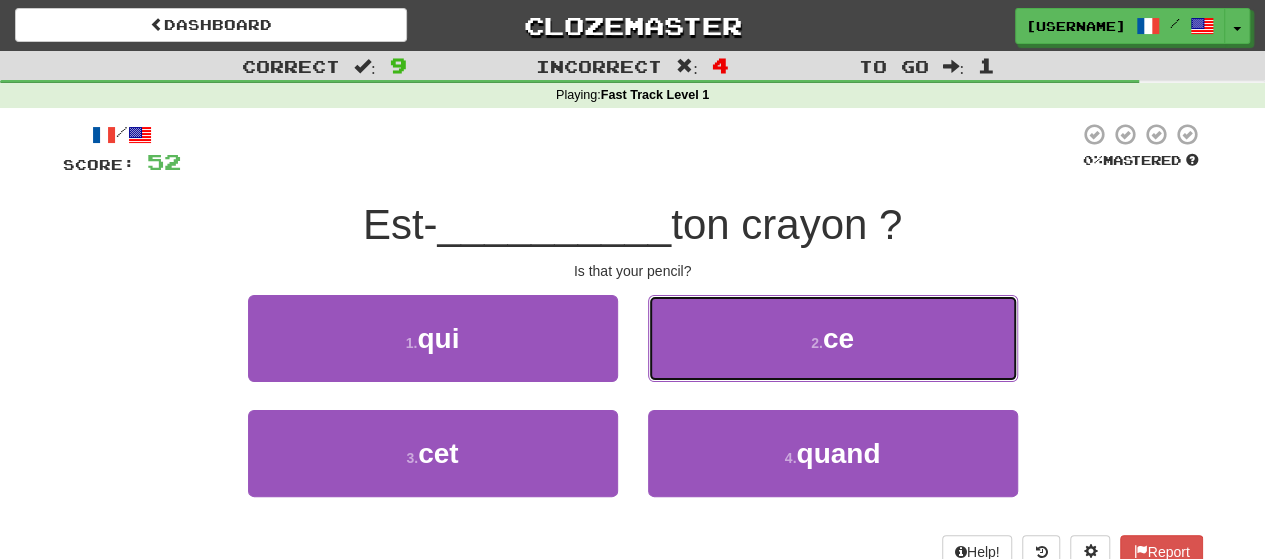 click on "2 .  ce" at bounding box center [833, 338] 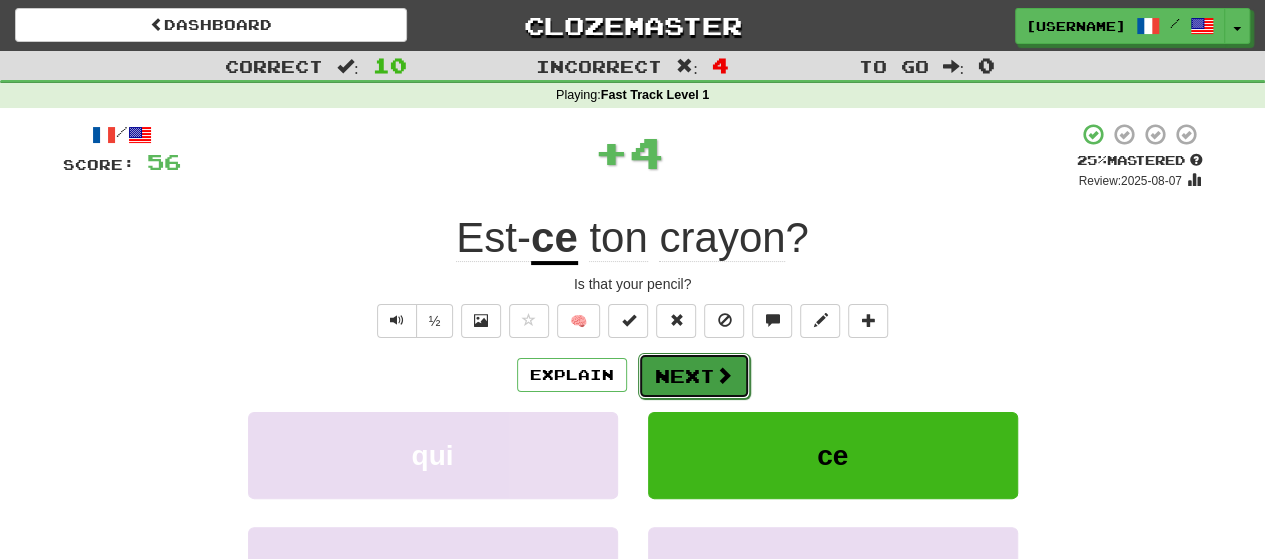 click on "Next" at bounding box center (694, 376) 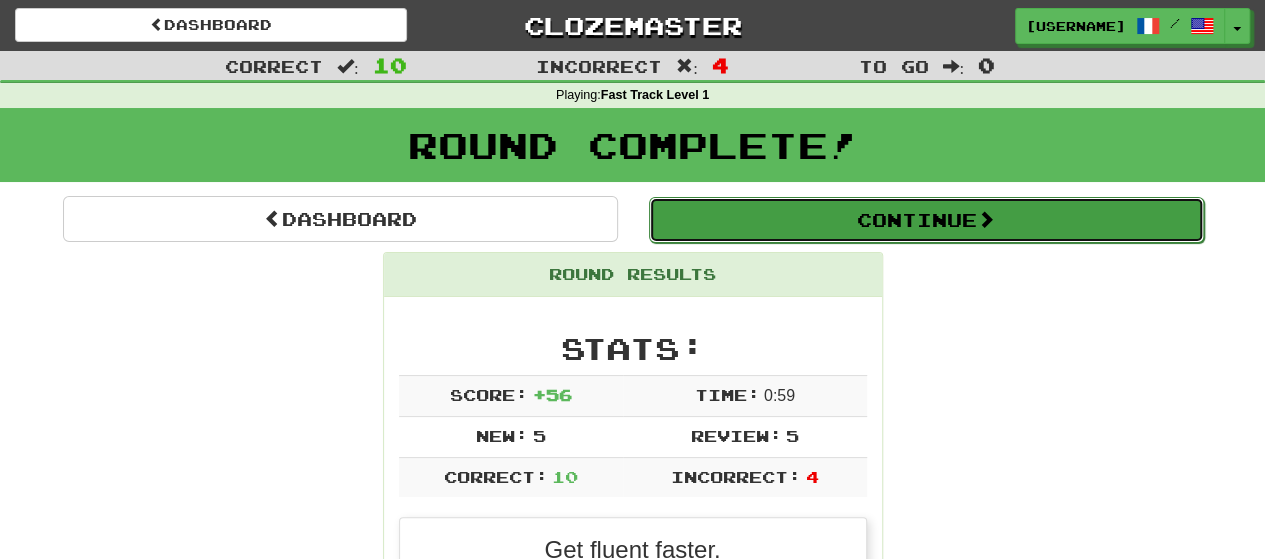 click on "Continue" at bounding box center (926, 220) 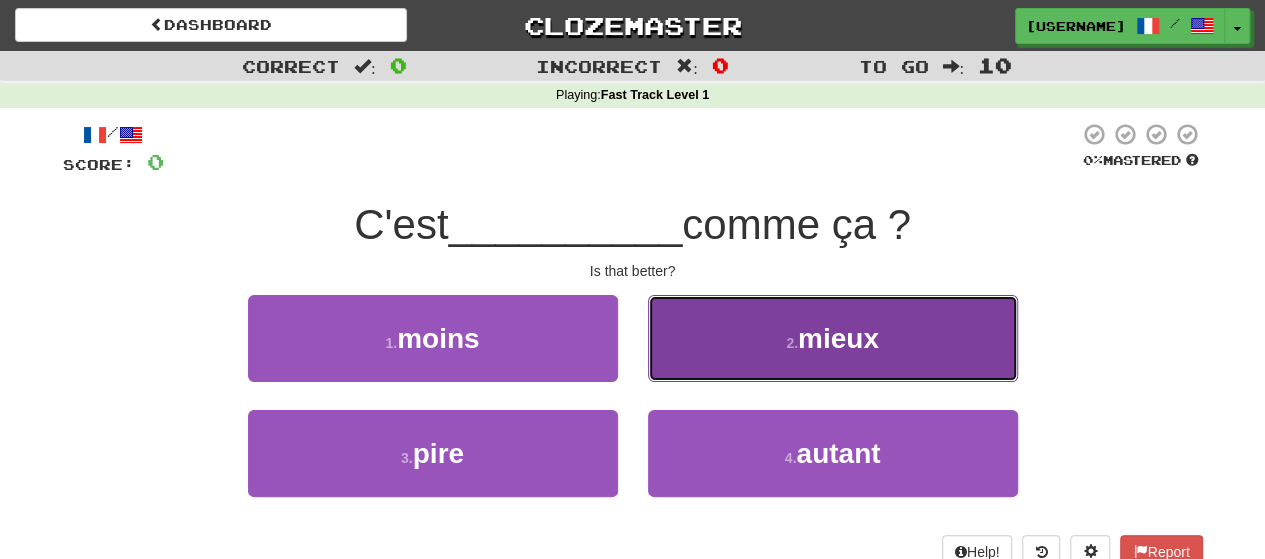 click on "2 .  mieux" at bounding box center (833, 338) 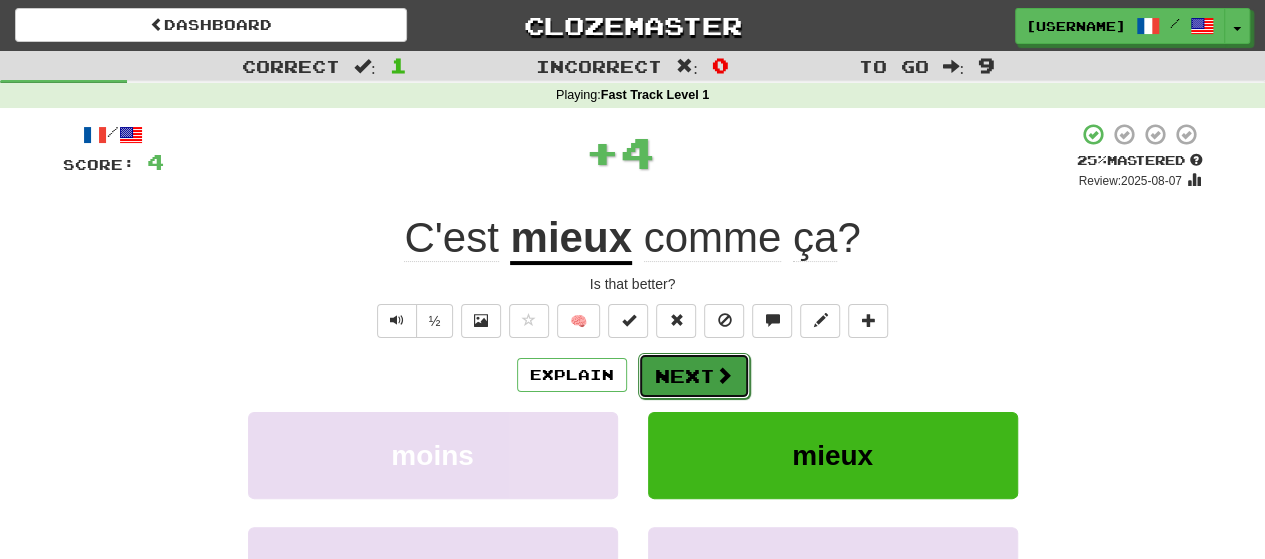 click at bounding box center (724, 375) 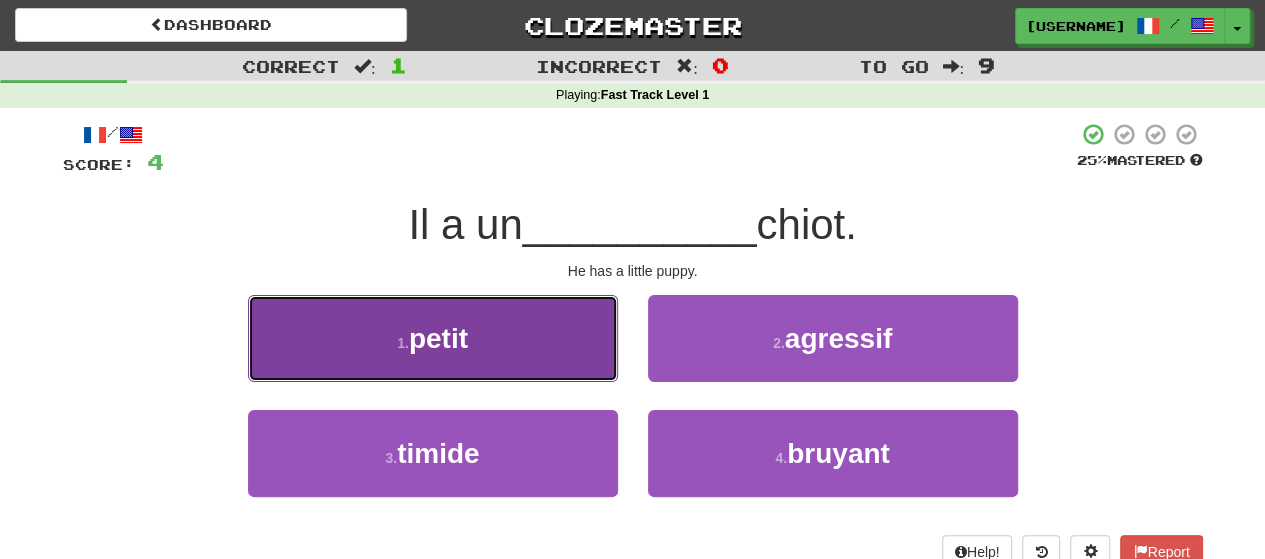 click on "1 .  petit" at bounding box center [433, 338] 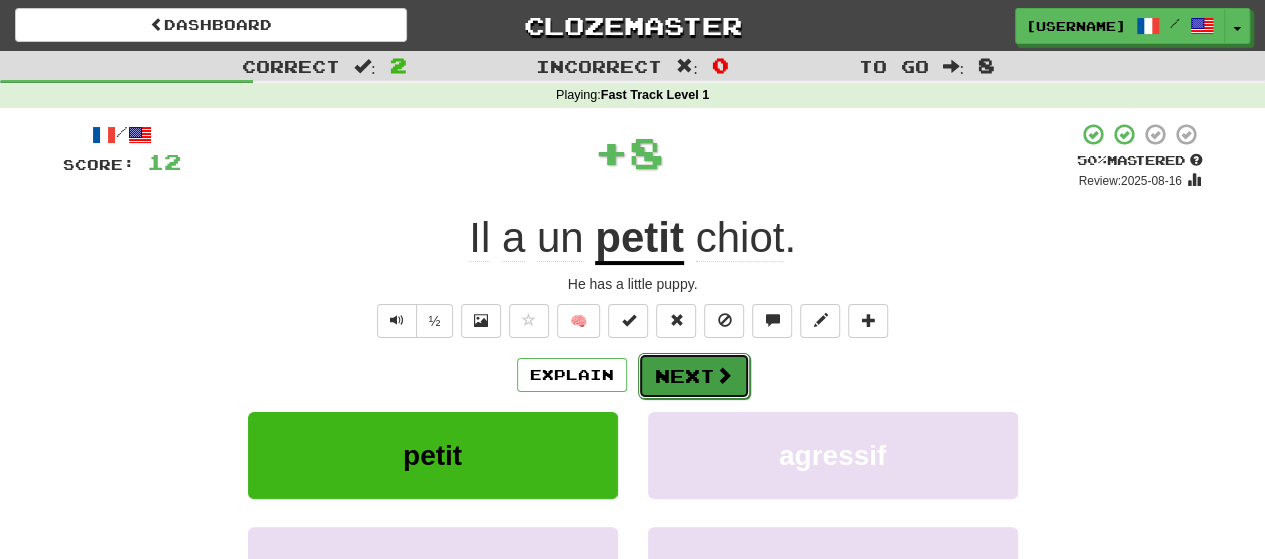 click on "Next" at bounding box center [694, 376] 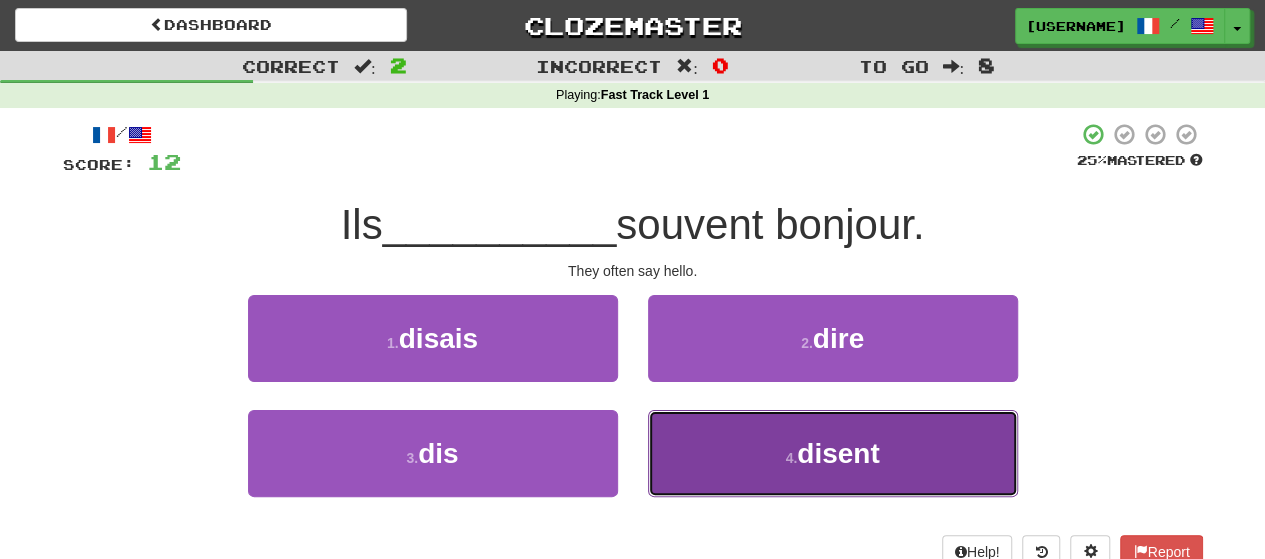 click on "disent" at bounding box center [838, 453] 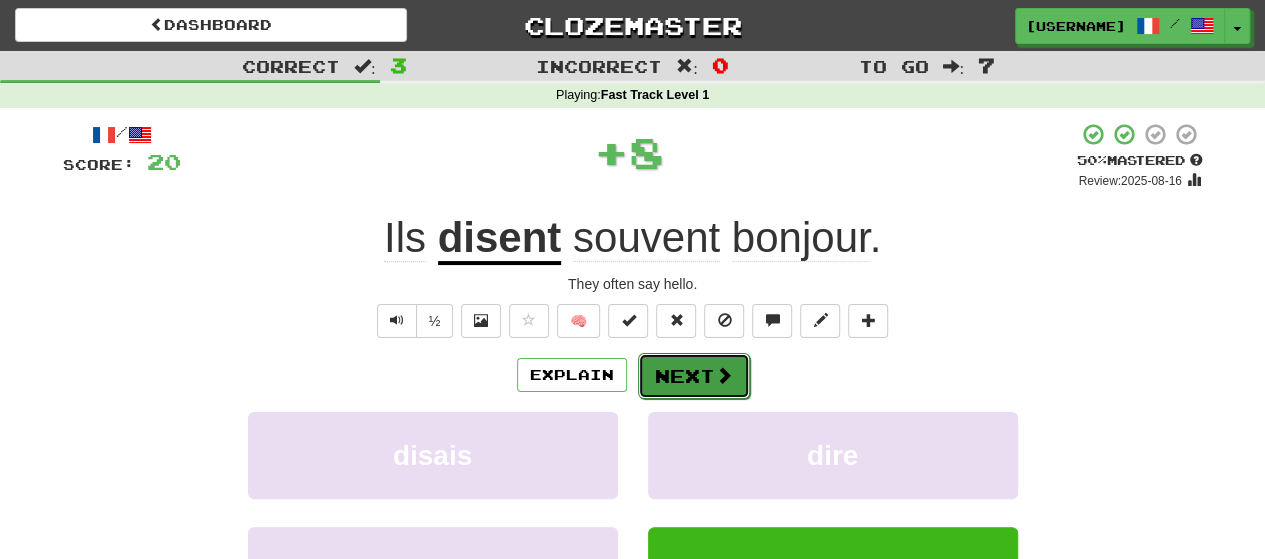 click on "Next" at bounding box center [694, 376] 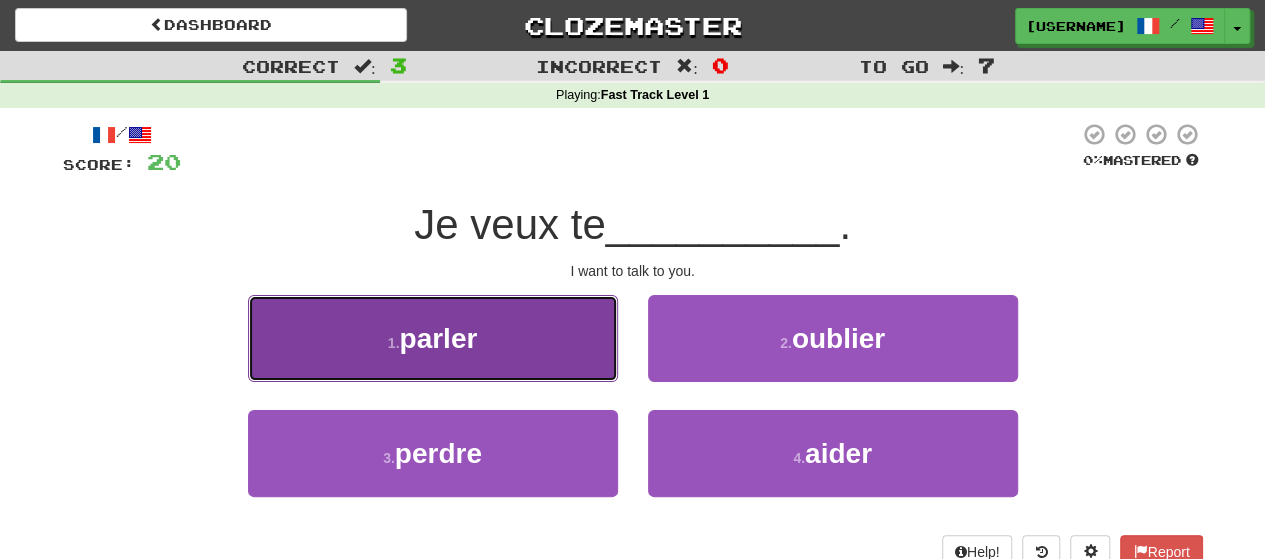 click on "1 .  parler" at bounding box center (433, 338) 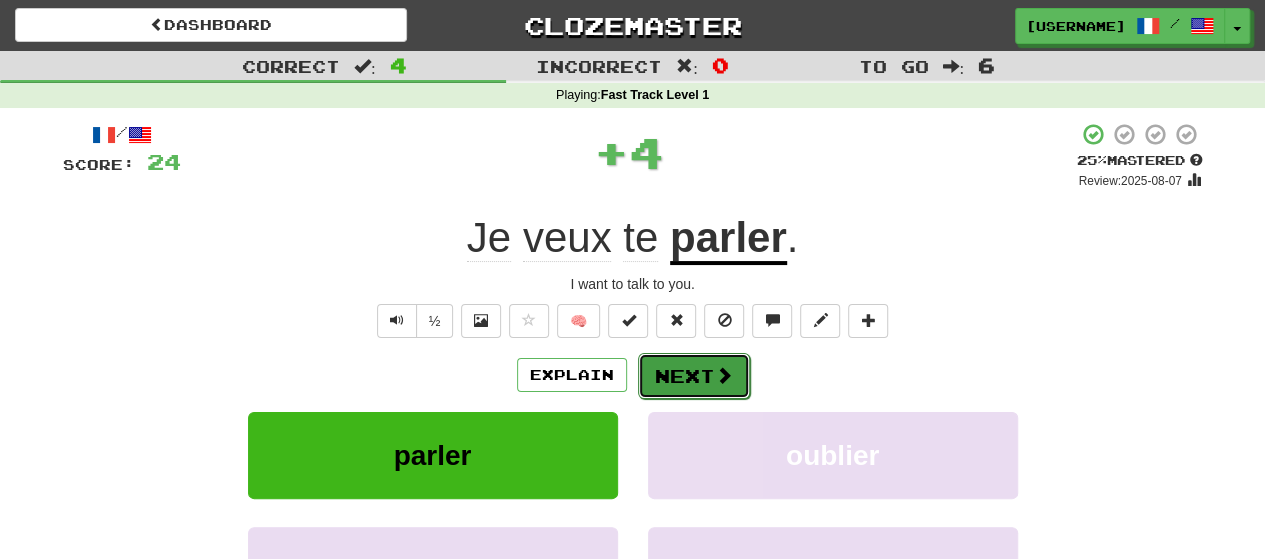 click on "Next" at bounding box center [694, 376] 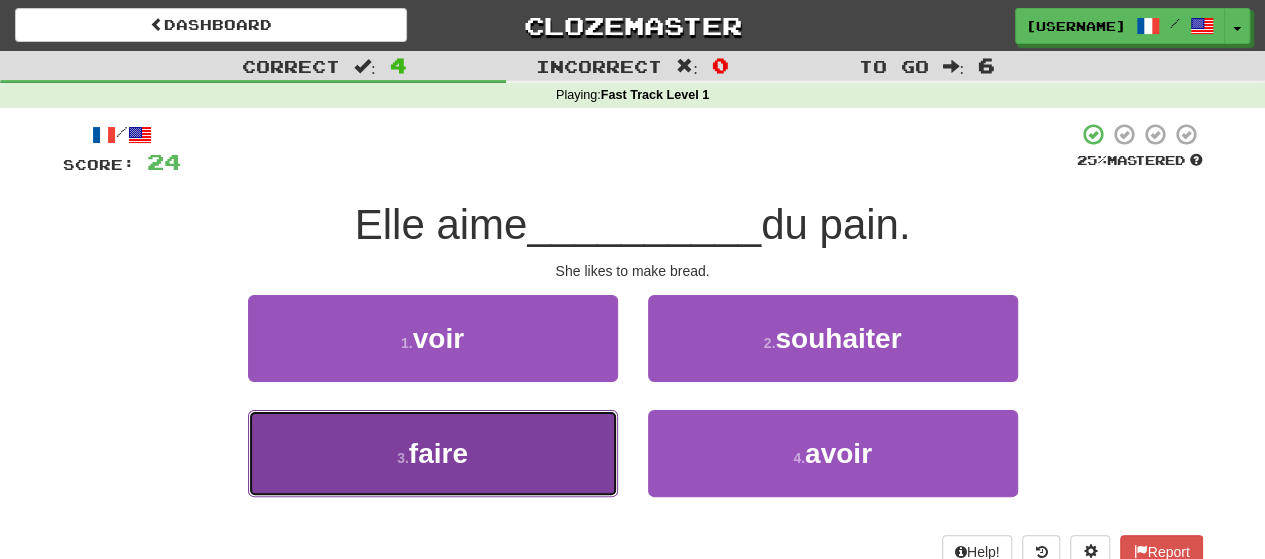 click on "3 .  faire" at bounding box center (433, 453) 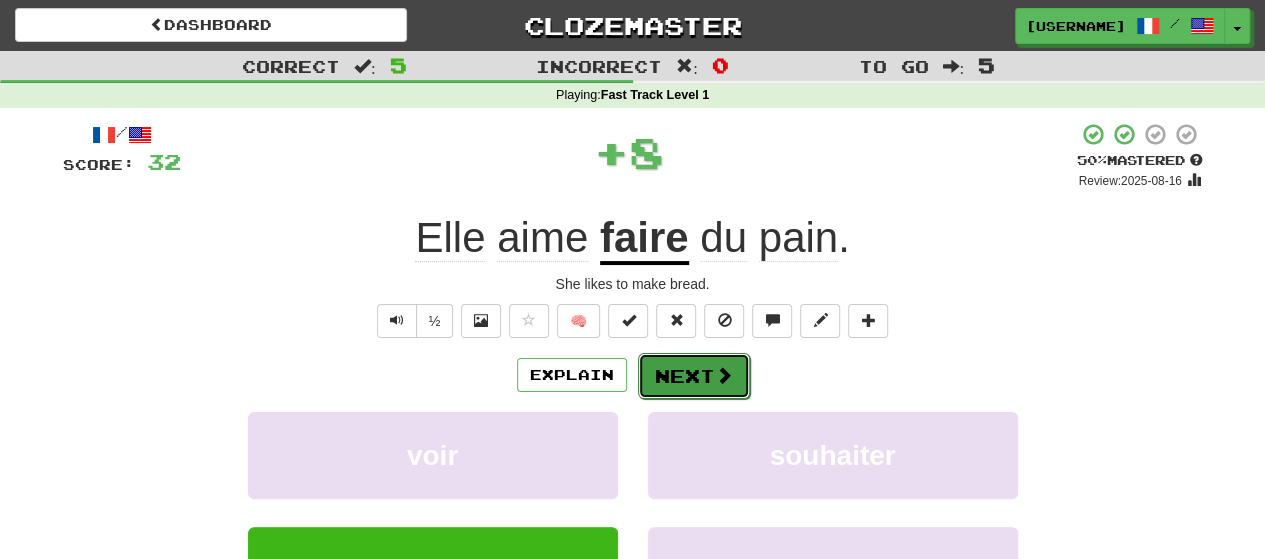 click on "Next" at bounding box center [694, 376] 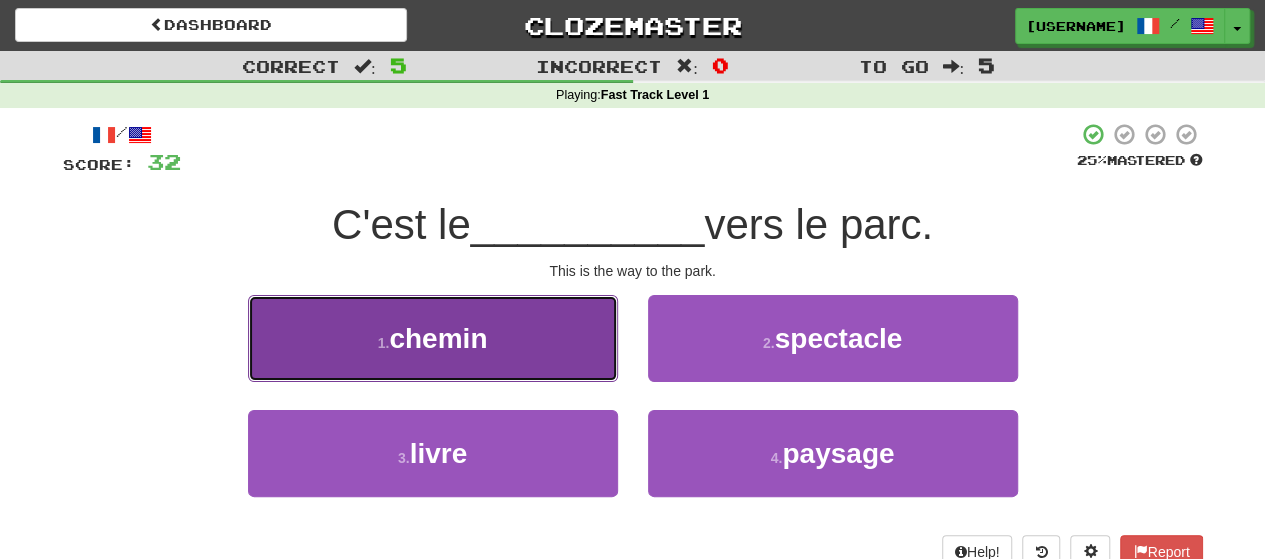 click on "chemin" at bounding box center [438, 338] 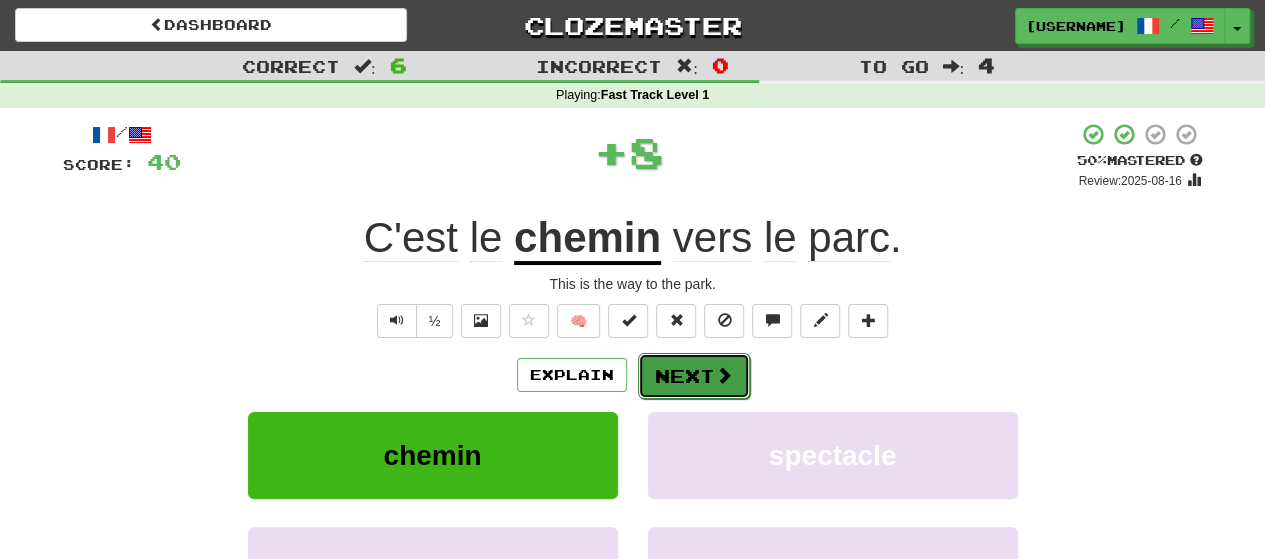 click on "Next" at bounding box center [694, 376] 